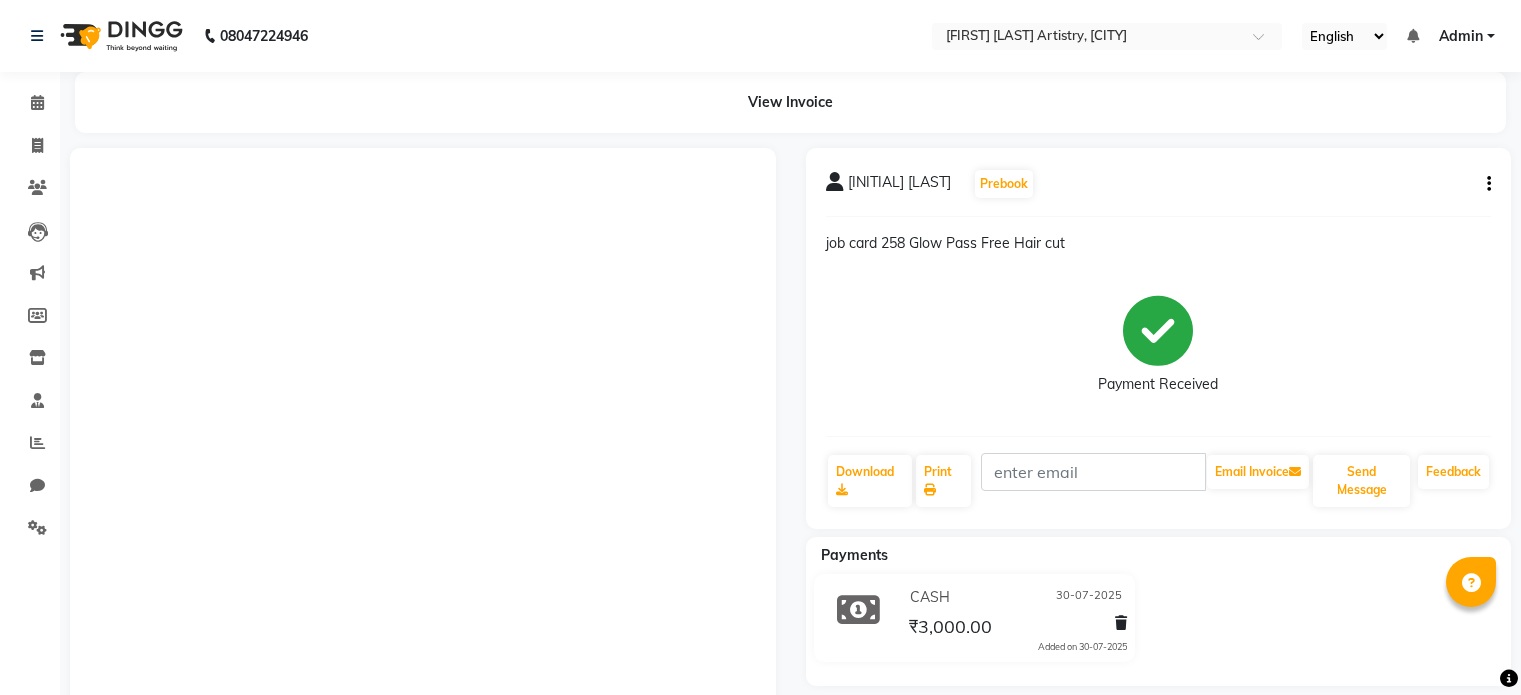 scroll, scrollTop: 0, scrollLeft: 0, axis: both 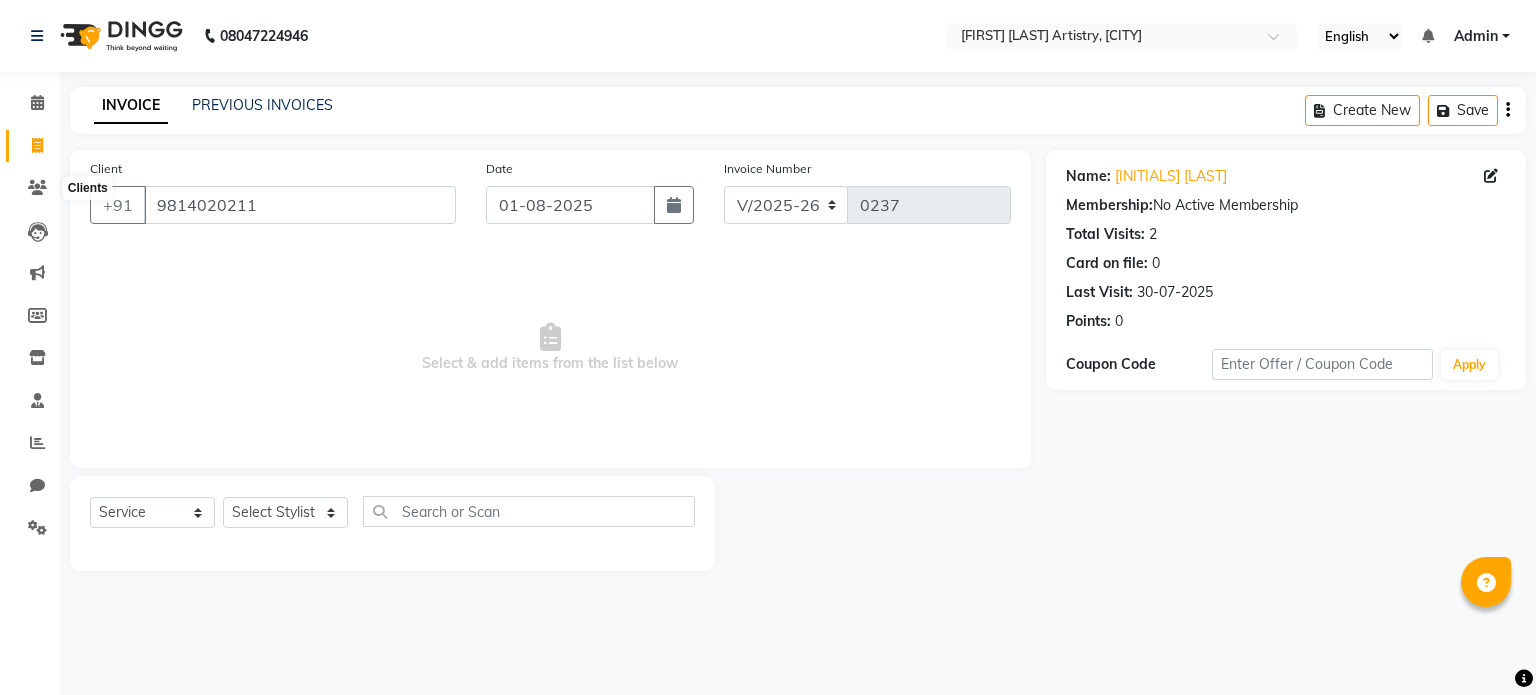 select on "8322" 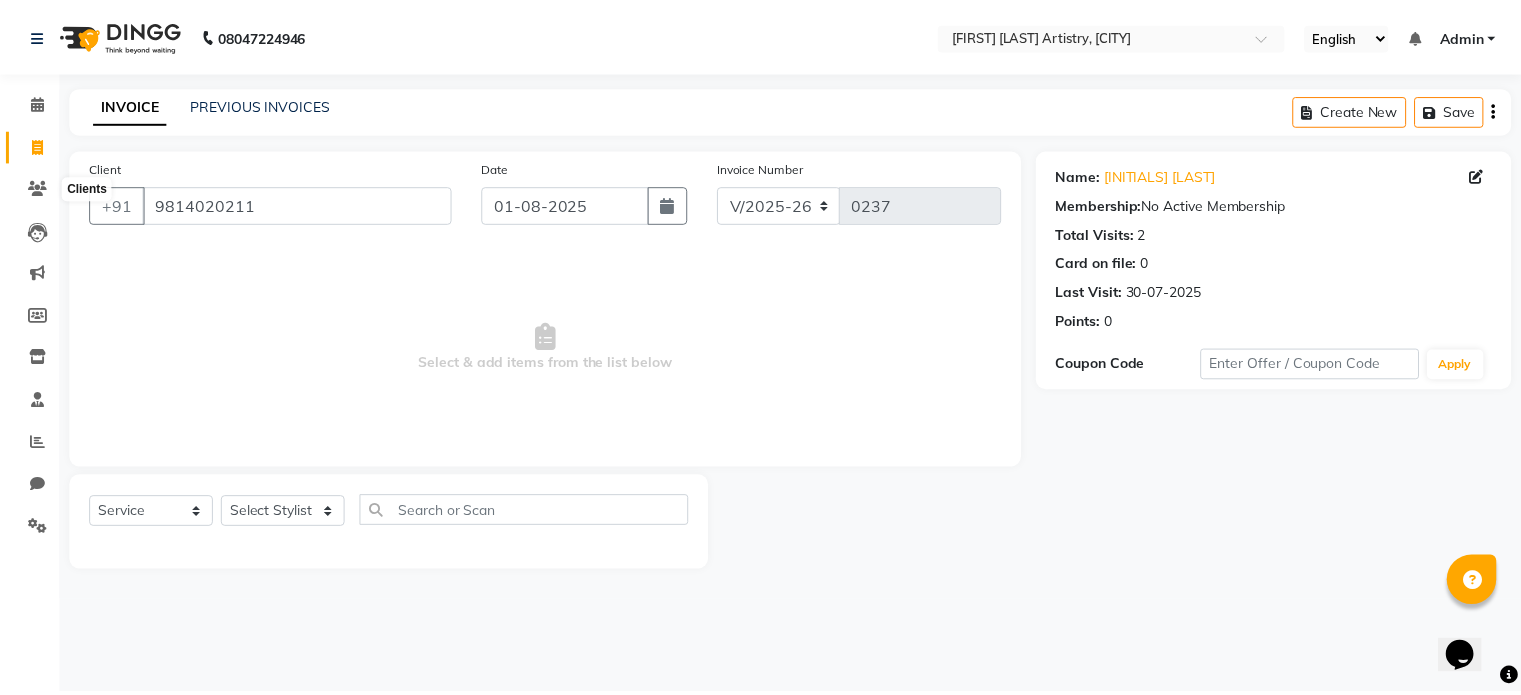 scroll, scrollTop: 0, scrollLeft: 0, axis: both 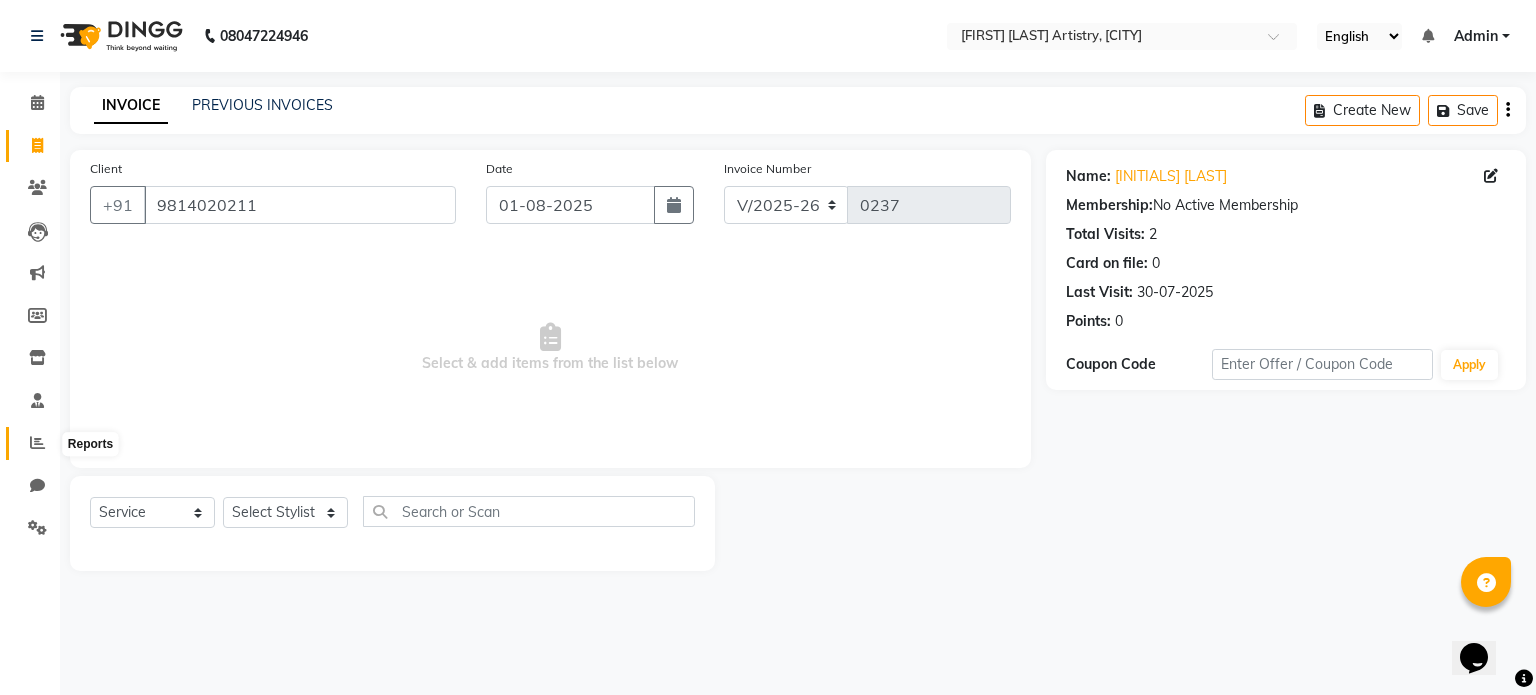 click 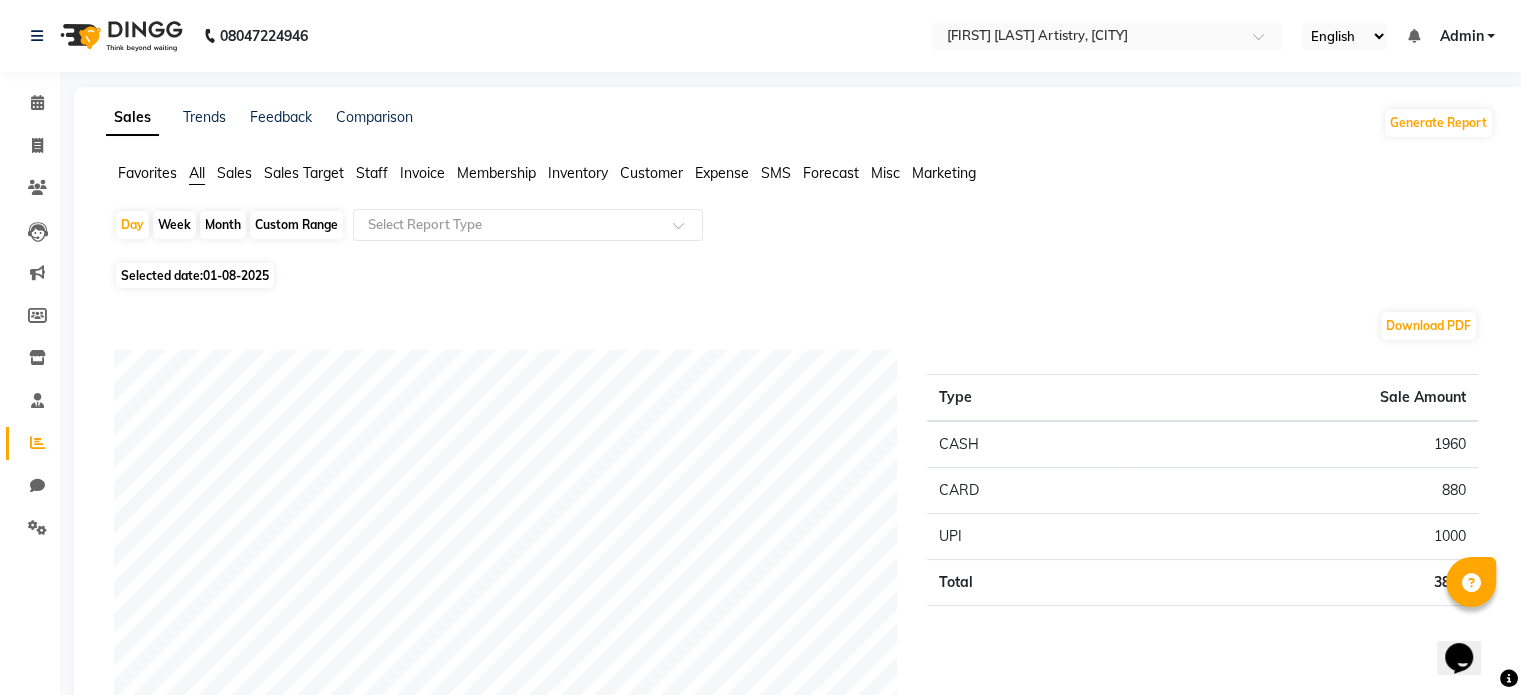 click on "Sales" 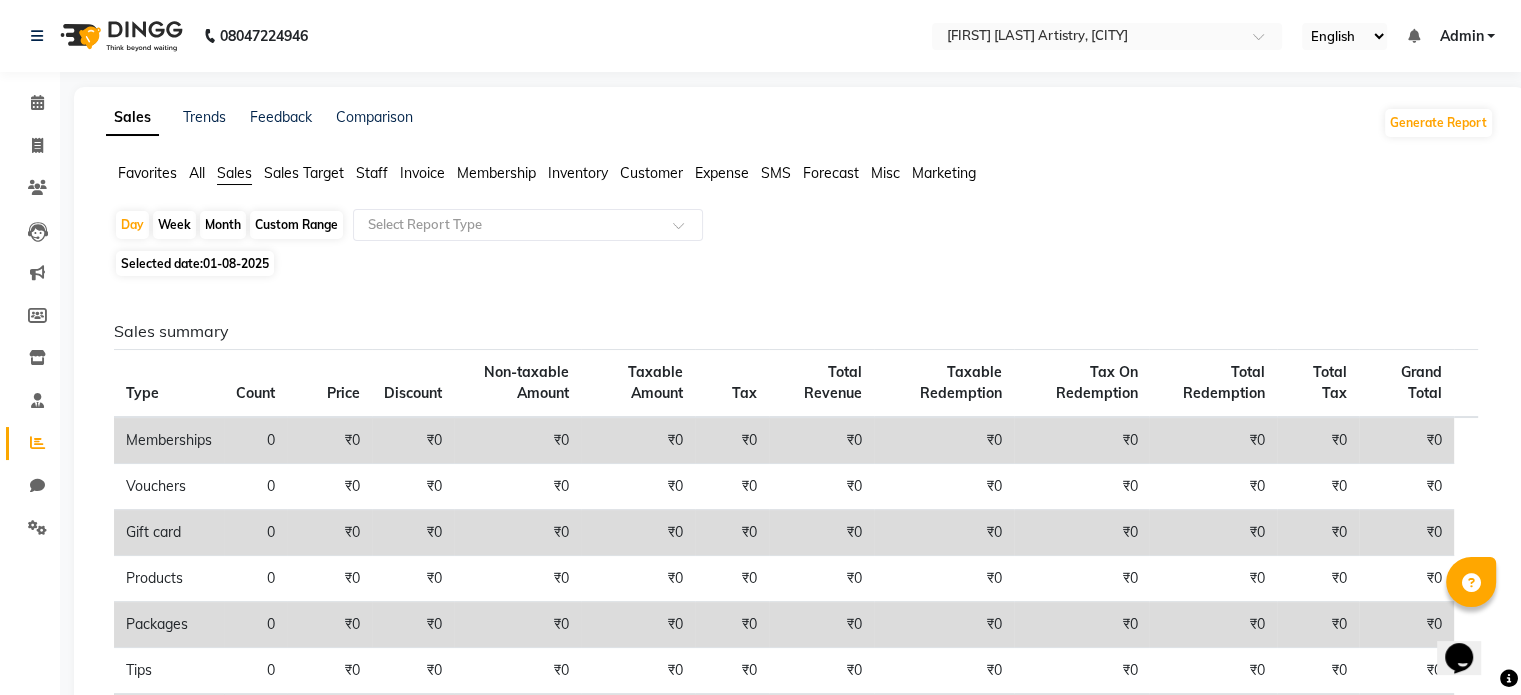 click on "Month" 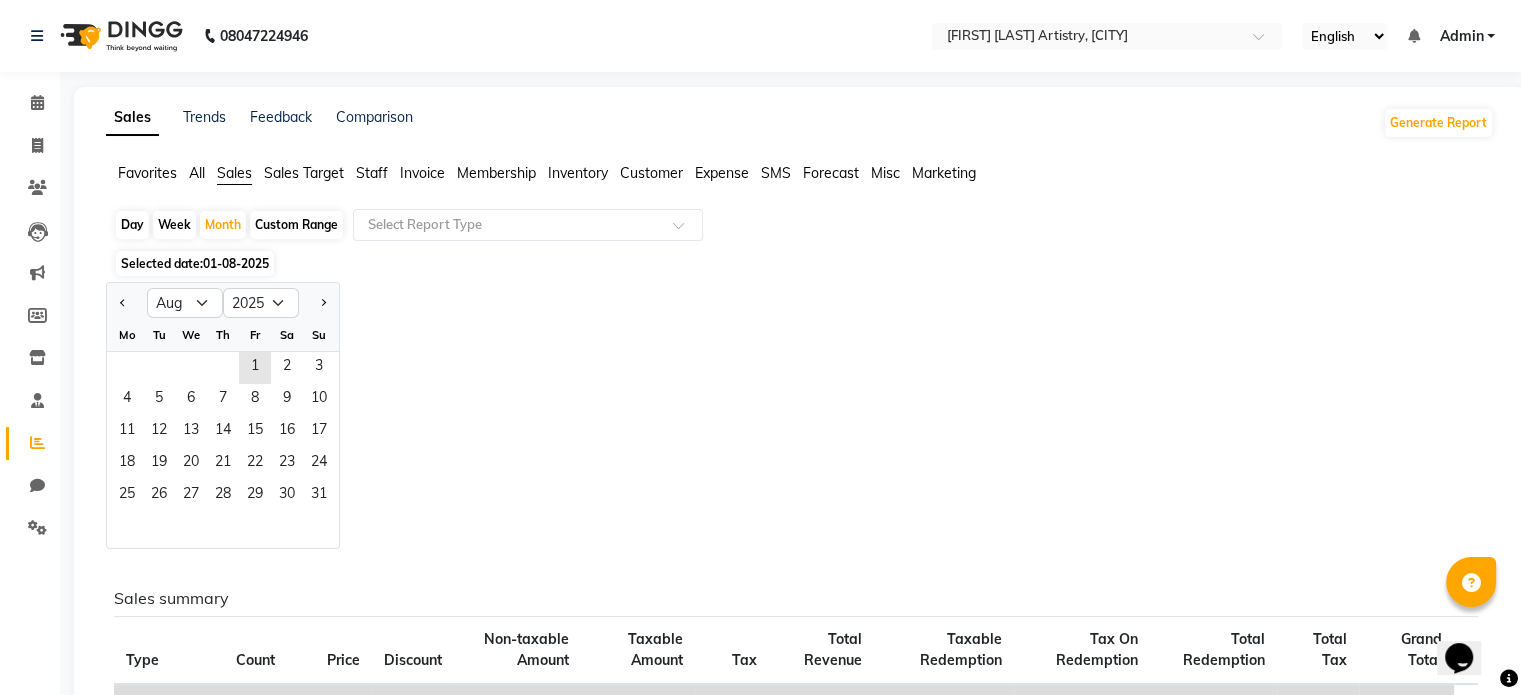 click on "Staff" 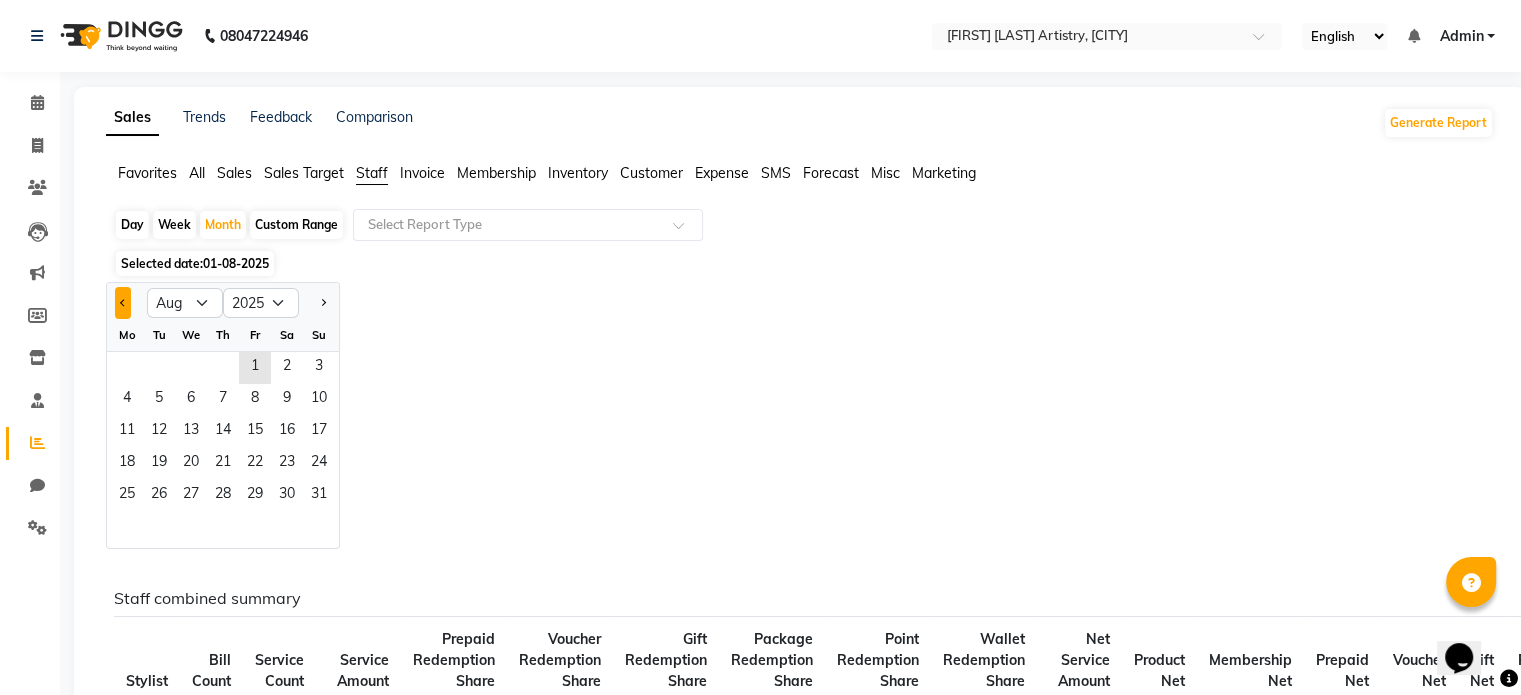 click 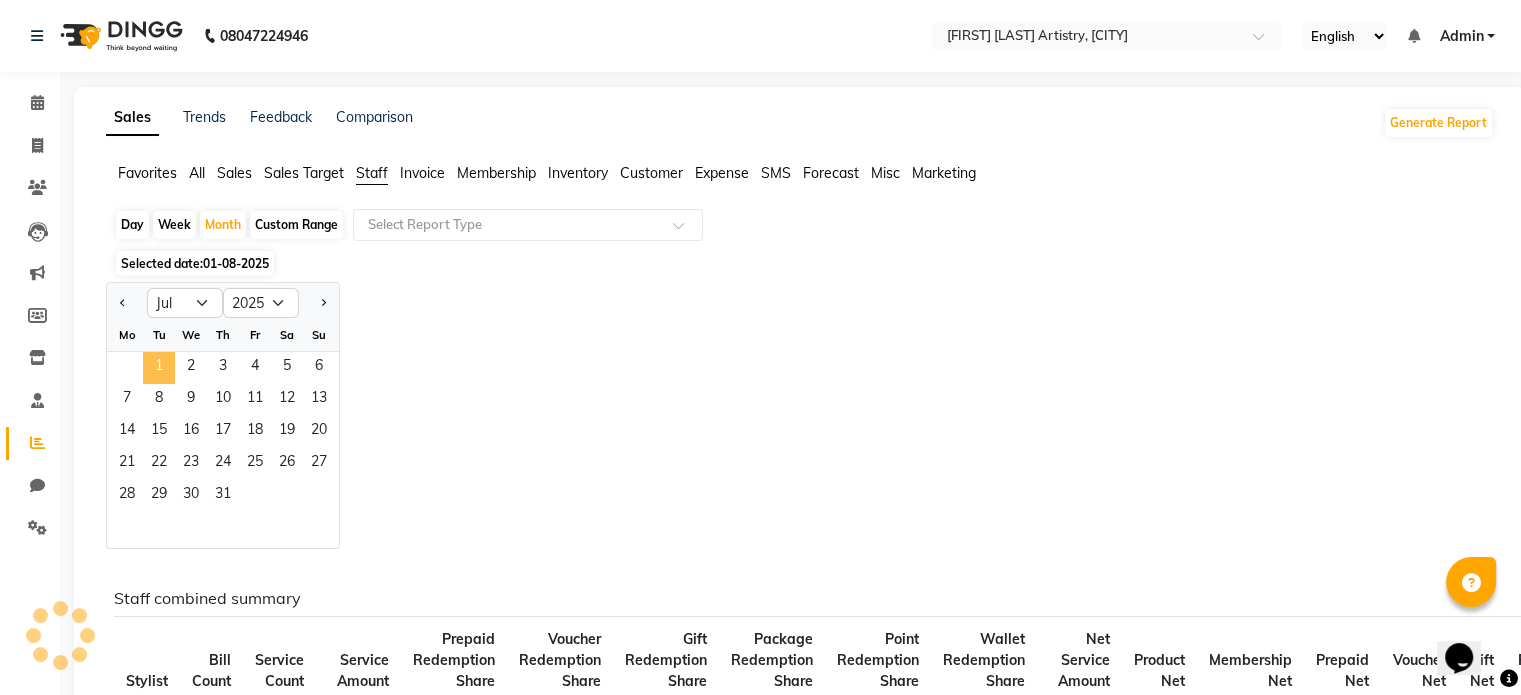 click on "1" 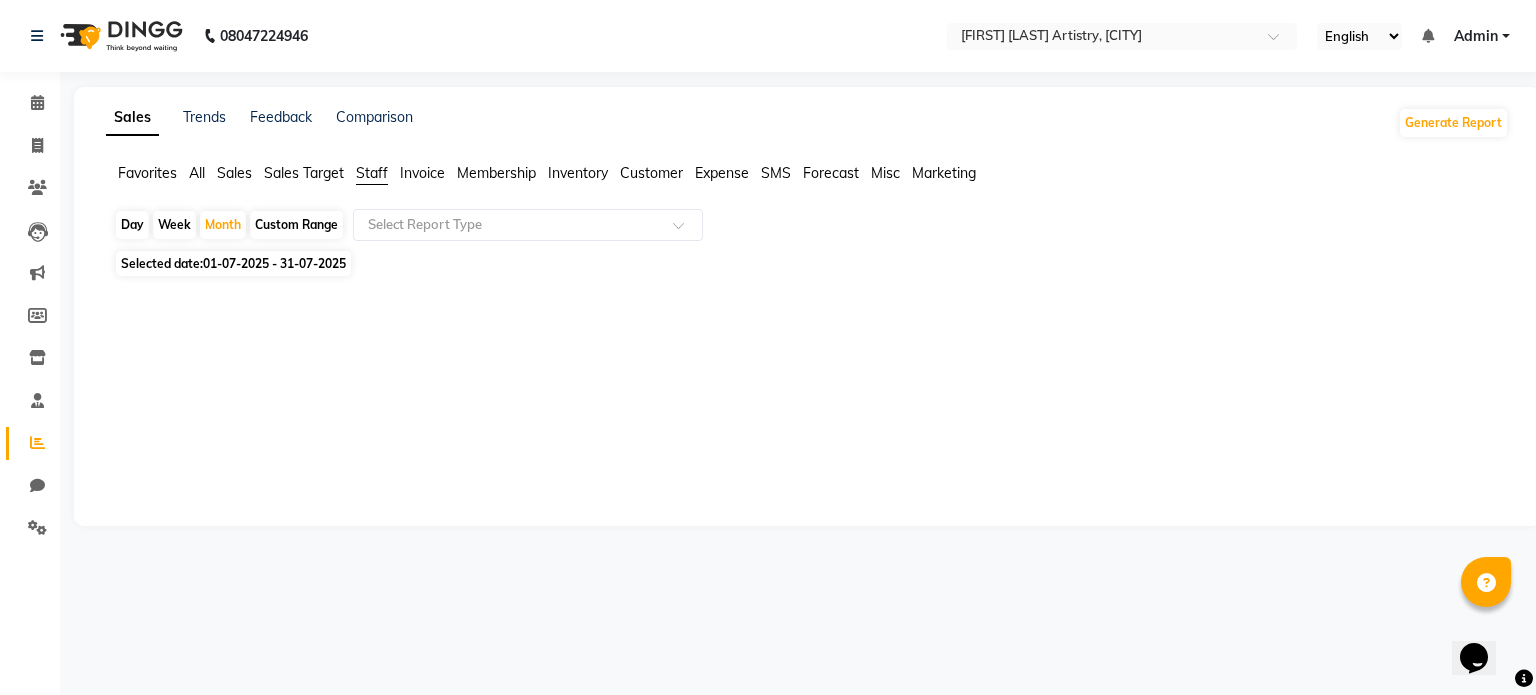 click on "Custom Range" 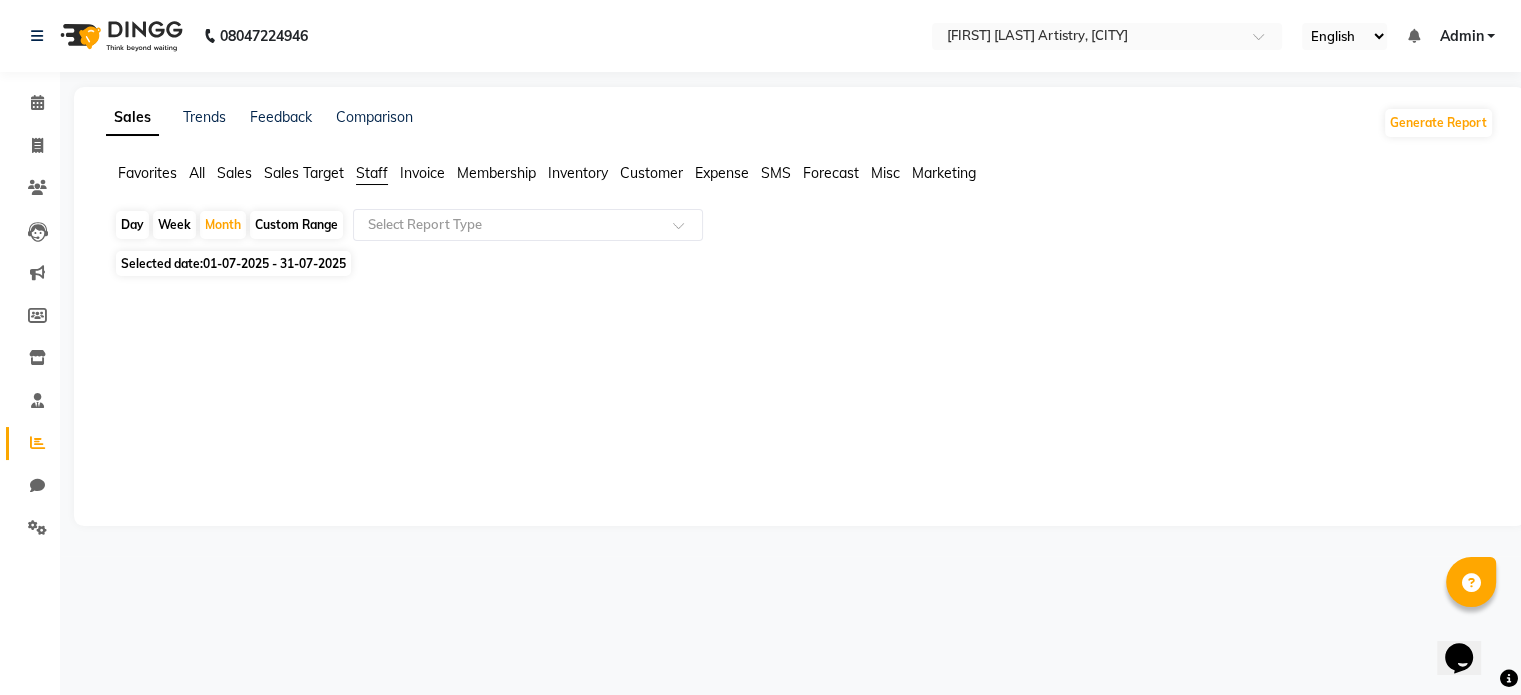 select on "7" 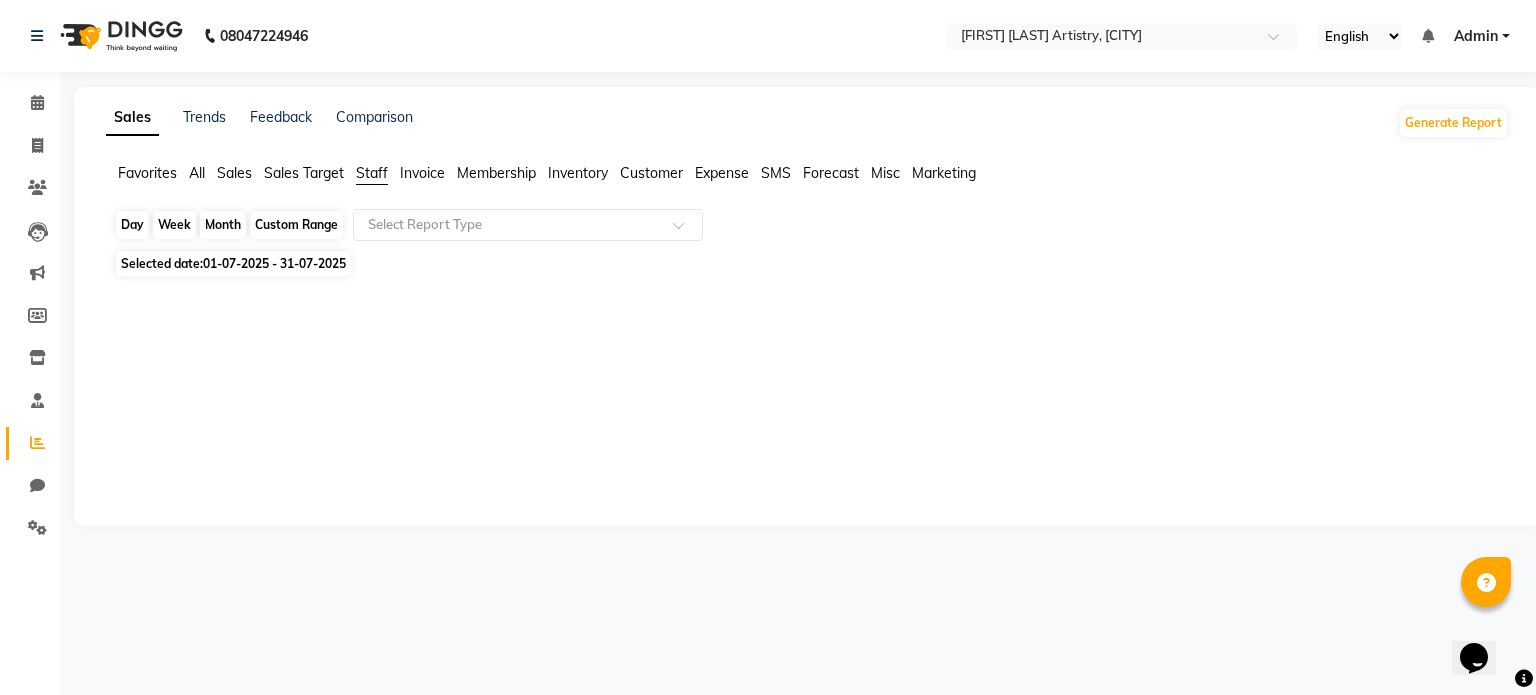 click on "Custom Range" 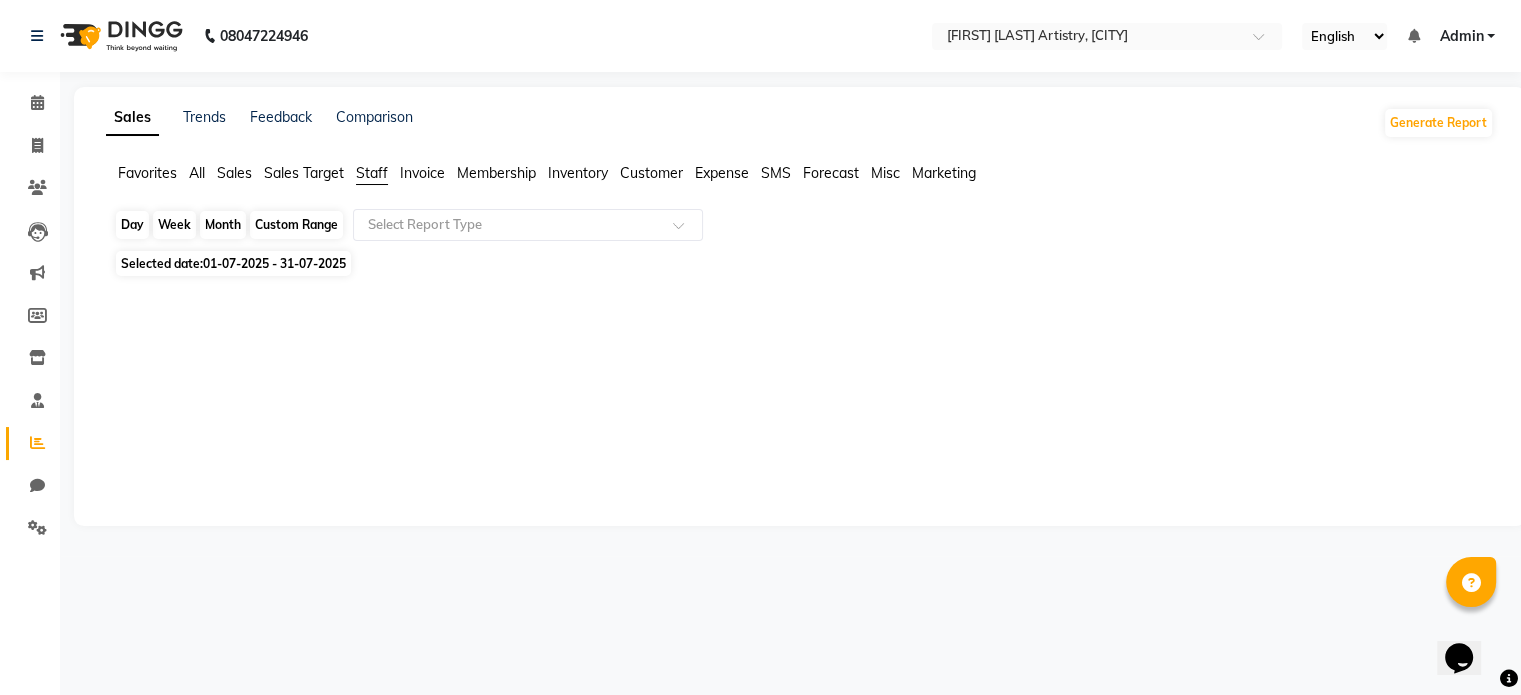 select on "7" 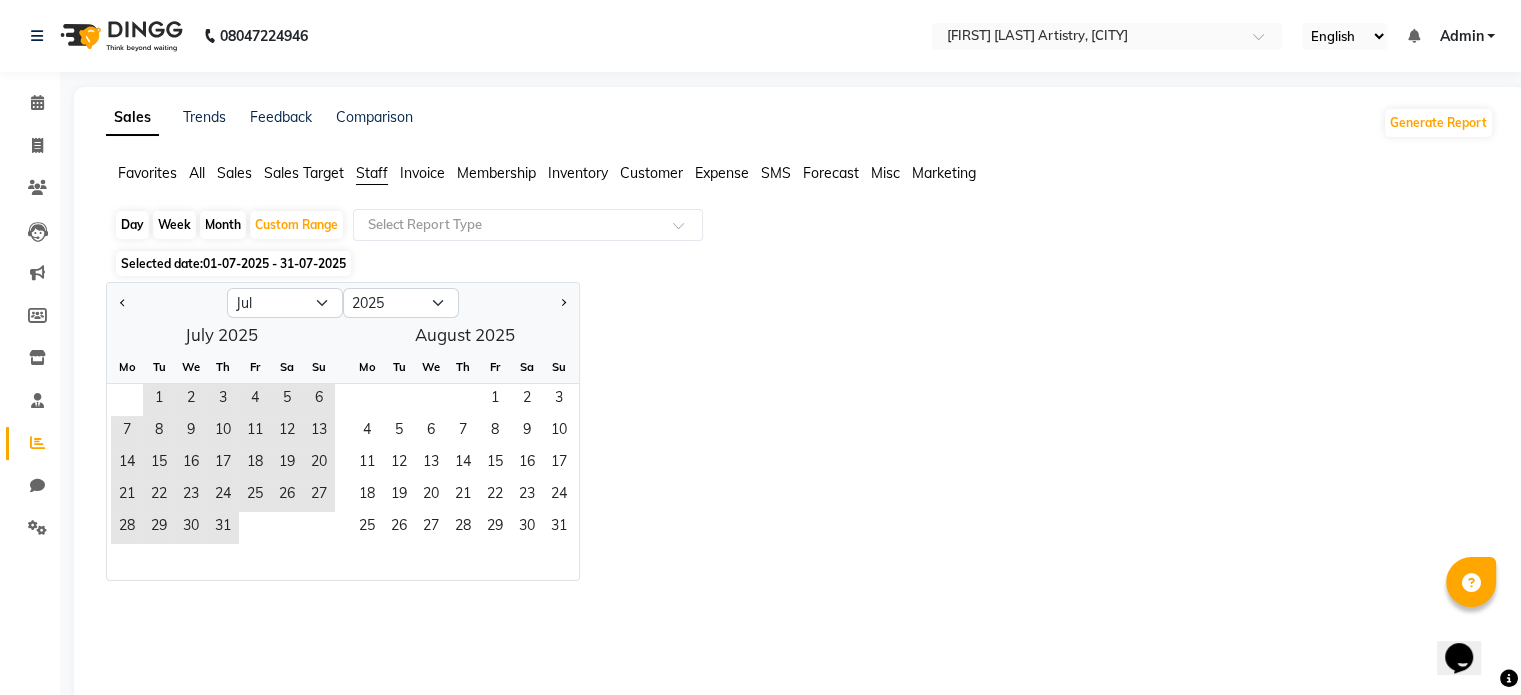 click on "Jan Feb Mar Apr May Jun Jul Aug Sep Oct Nov Dec 2015 2016 2017 2018 2019 2020 2021 2022 2023 2024 2025 2026 2027 2028 2029 2030 2031 2032 2033 2034 2035  July 2025  Mo Tu We Th Fr Sa Su  1   2   3   4   5   6   7   8   9   10   11   12   13   14   15   16   17   18   19   20   21   22   23   24   25   26   27   28   29   30   31   August 2025  Mo Tu We Th Fr Sa Su  1   2   3   4   5   6   7   8   9   10   11   12   13   14   15   16   17   18   19   20   21   22   23   24   25   26   27   28   29   30   31" 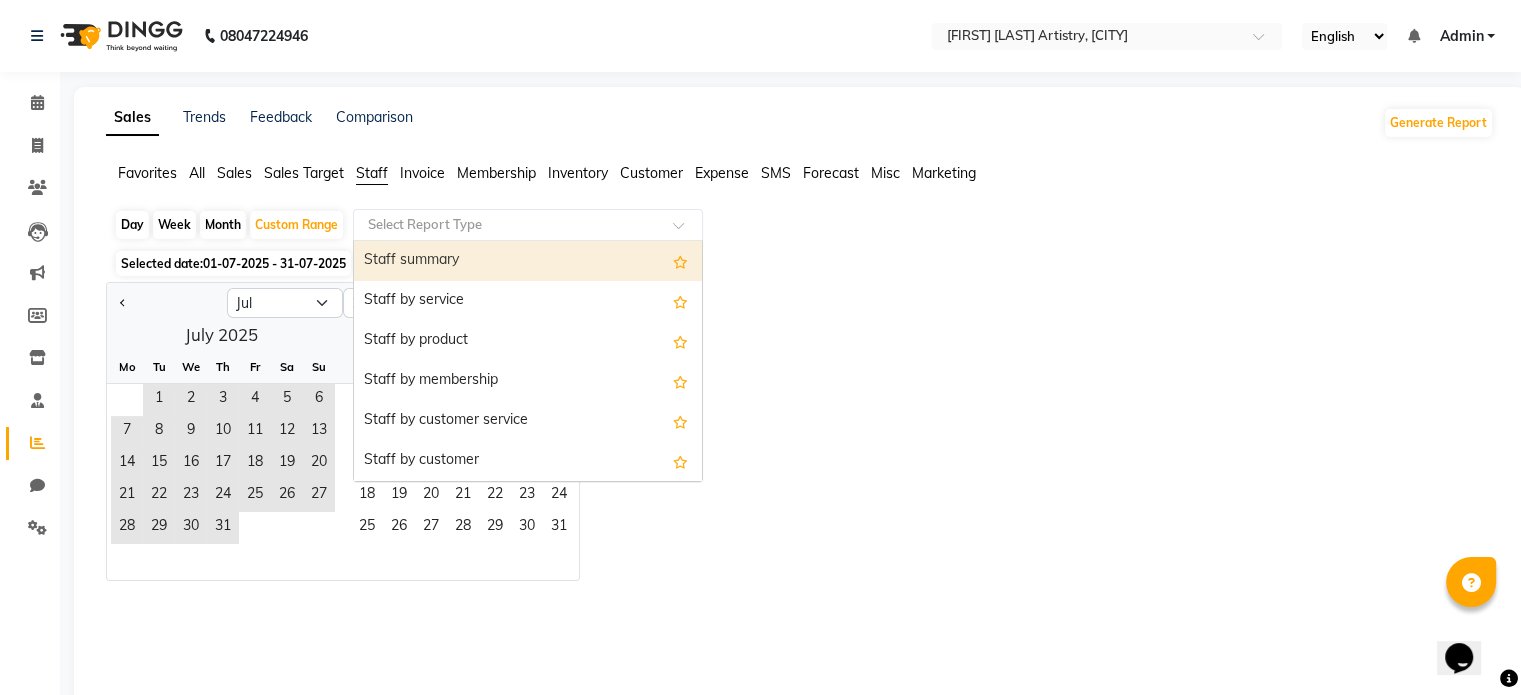 click 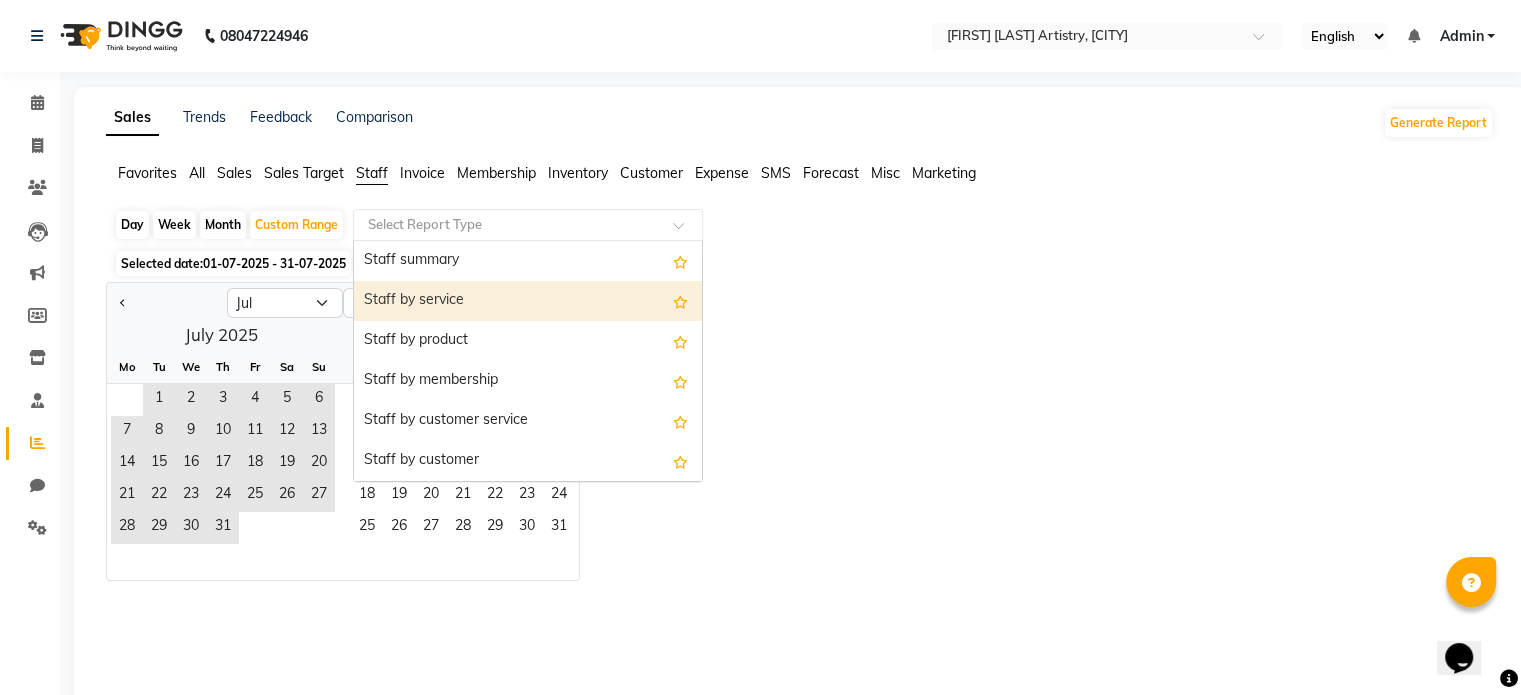 click on "Staff by service" at bounding box center (528, 301) 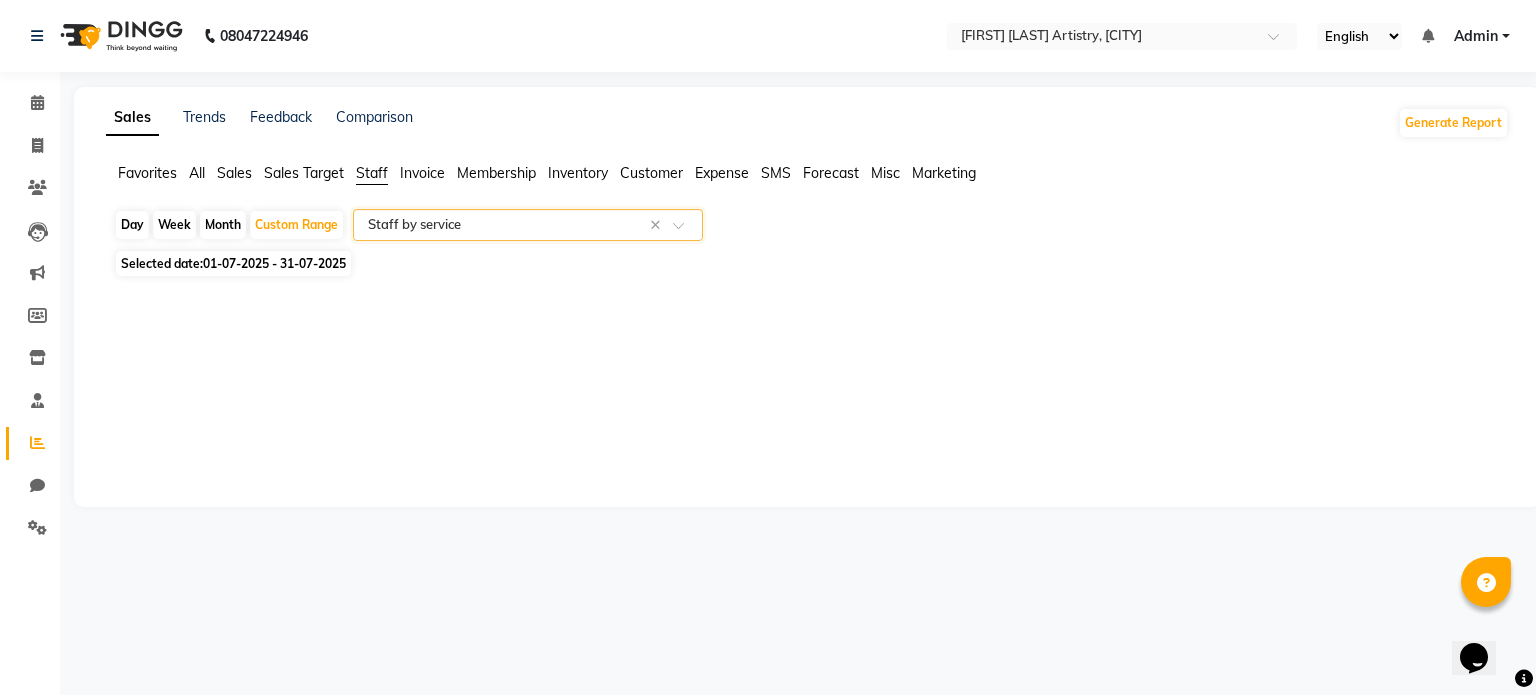 click 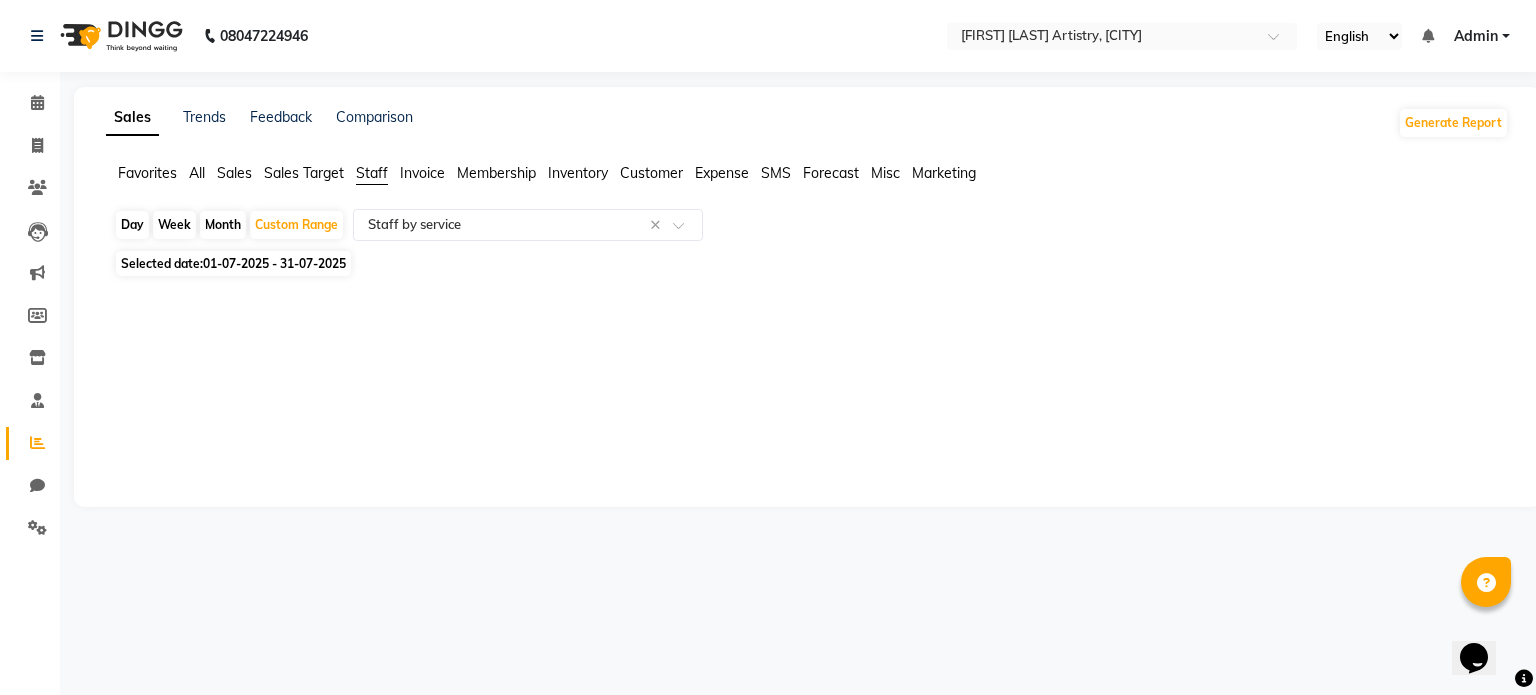 click 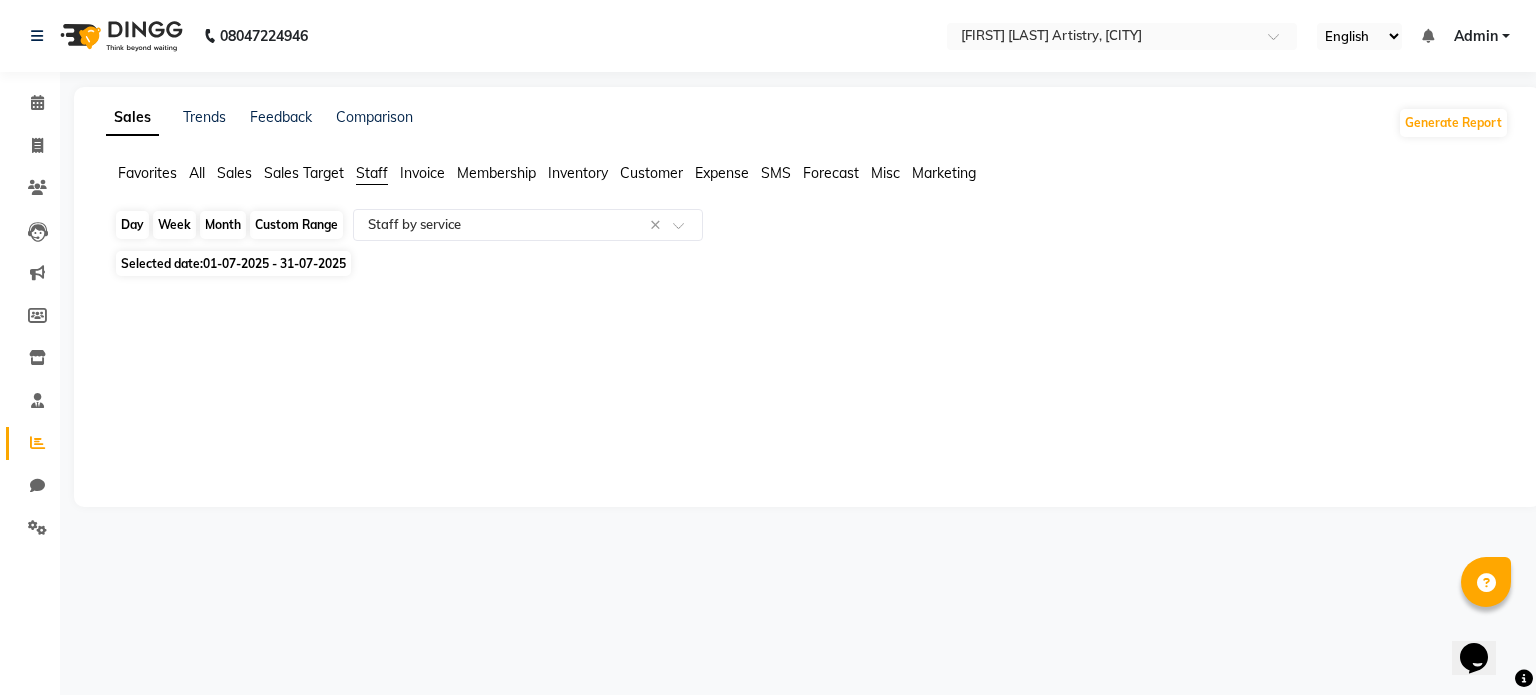 click on "Custom Range" 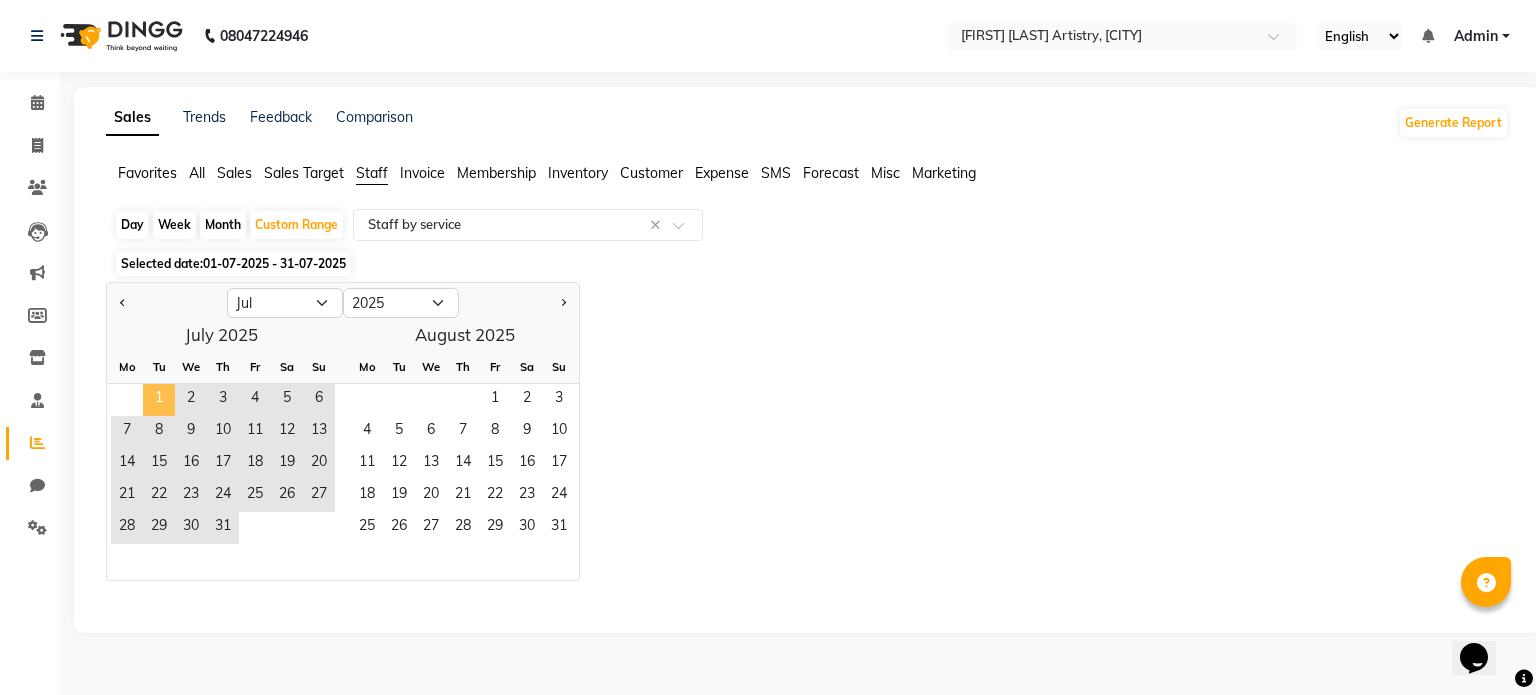 click on "1" 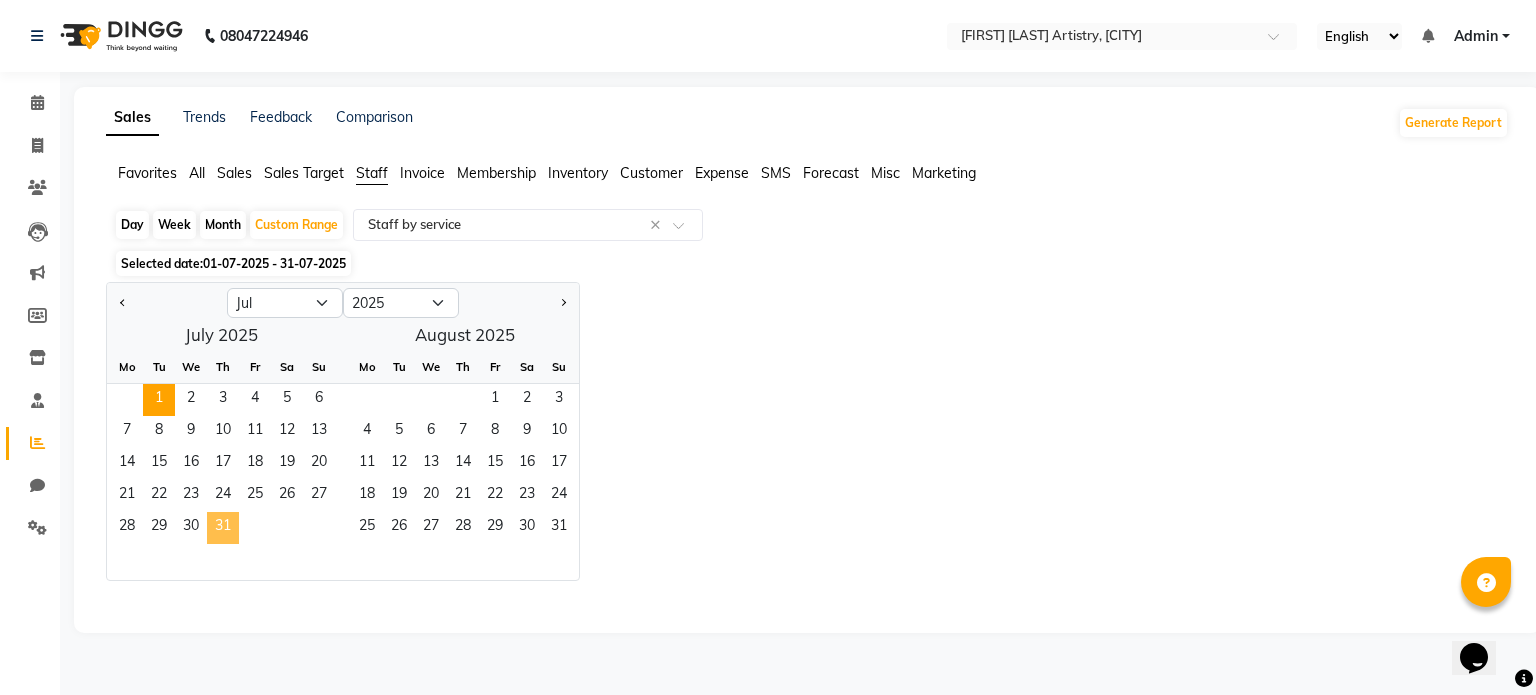 click on "31" 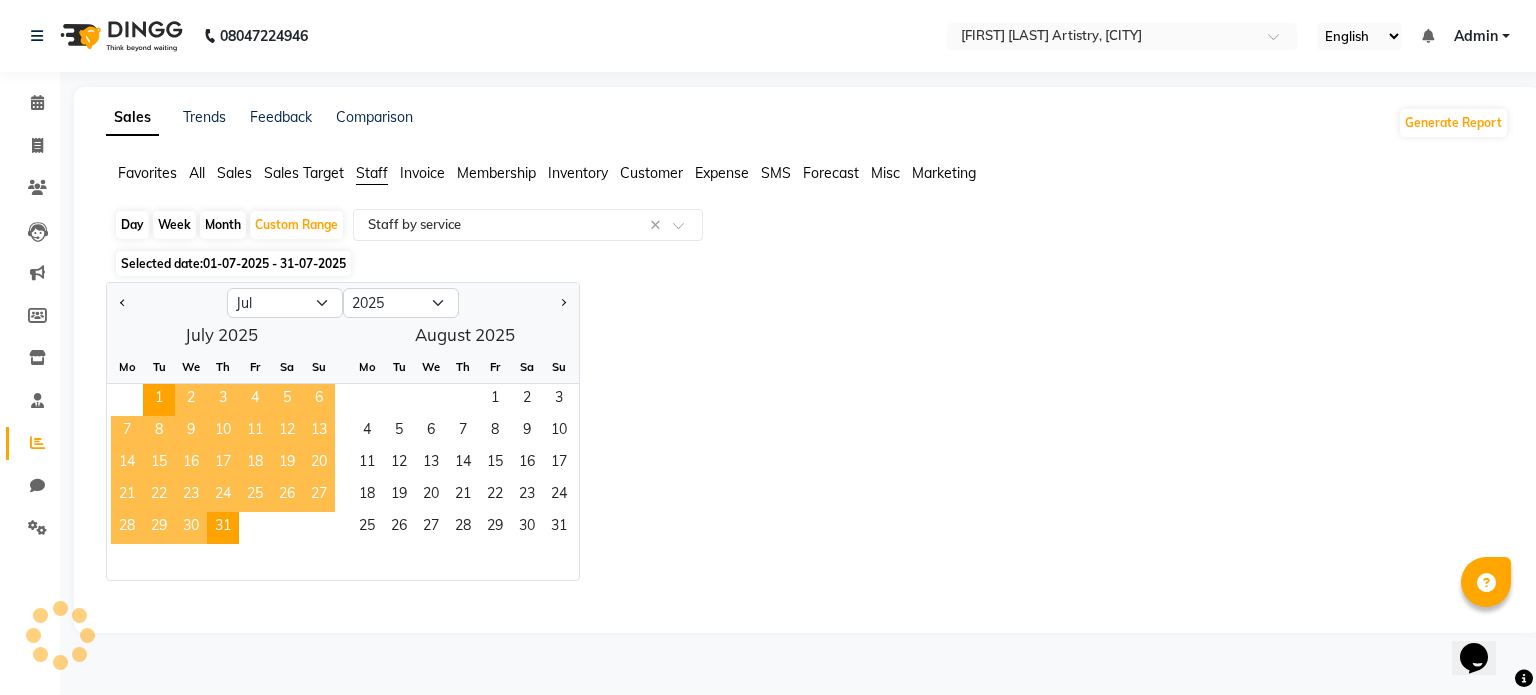 select on "filtered_report" 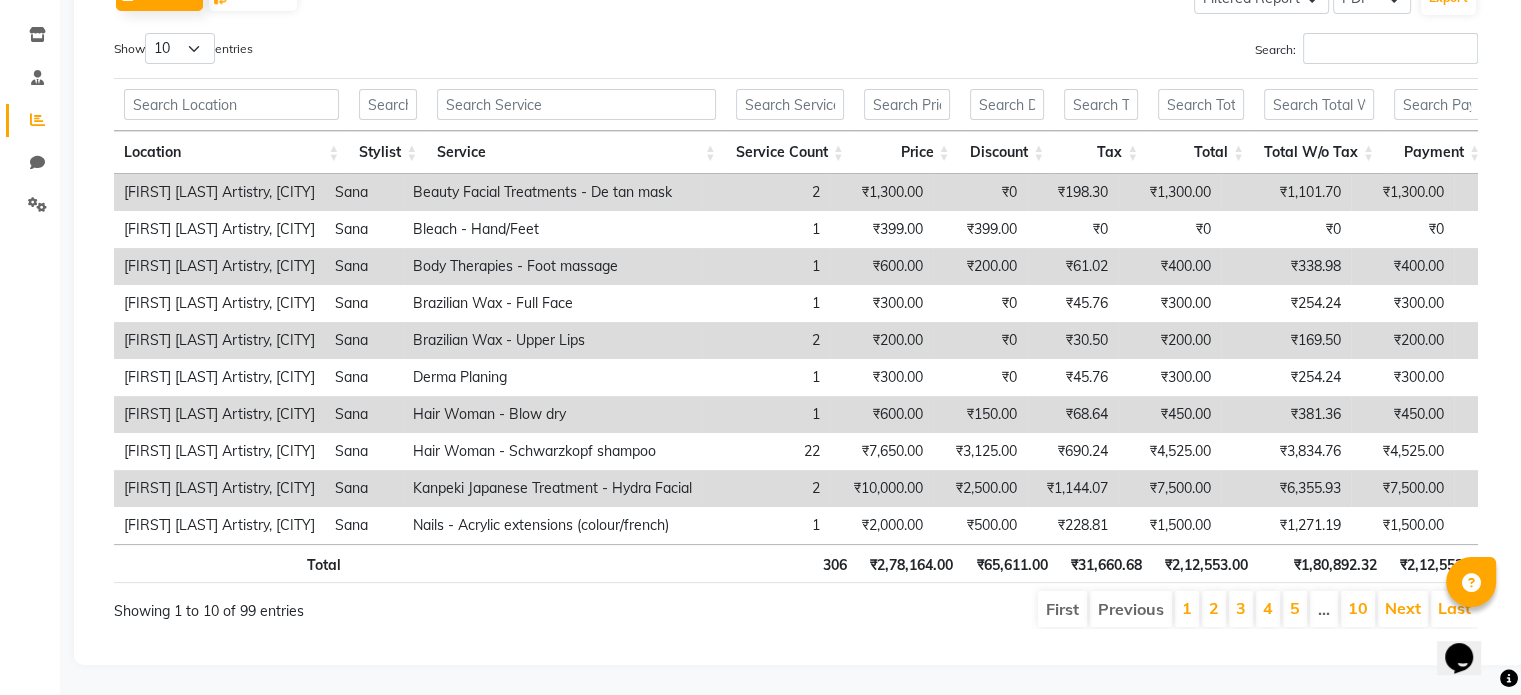 scroll, scrollTop: 0, scrollLeft: 0, axis: both 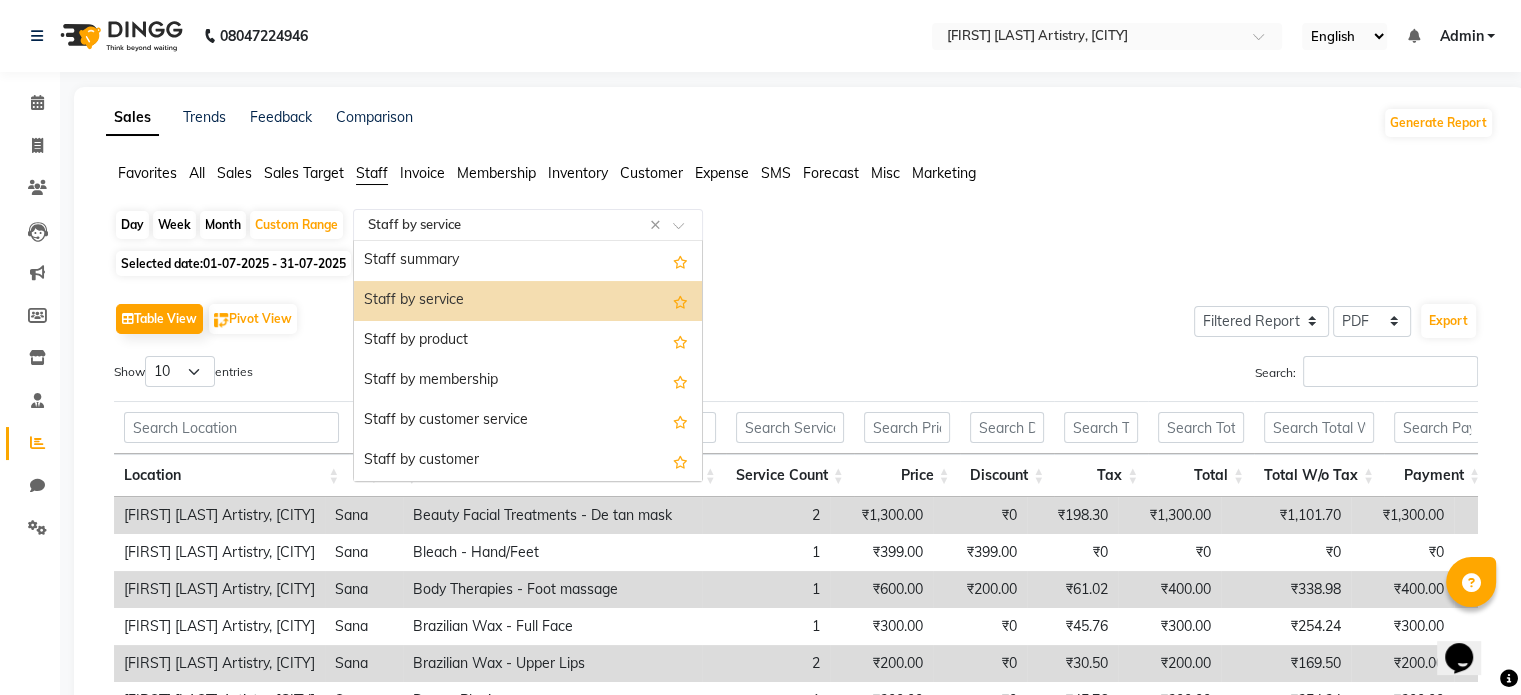 click 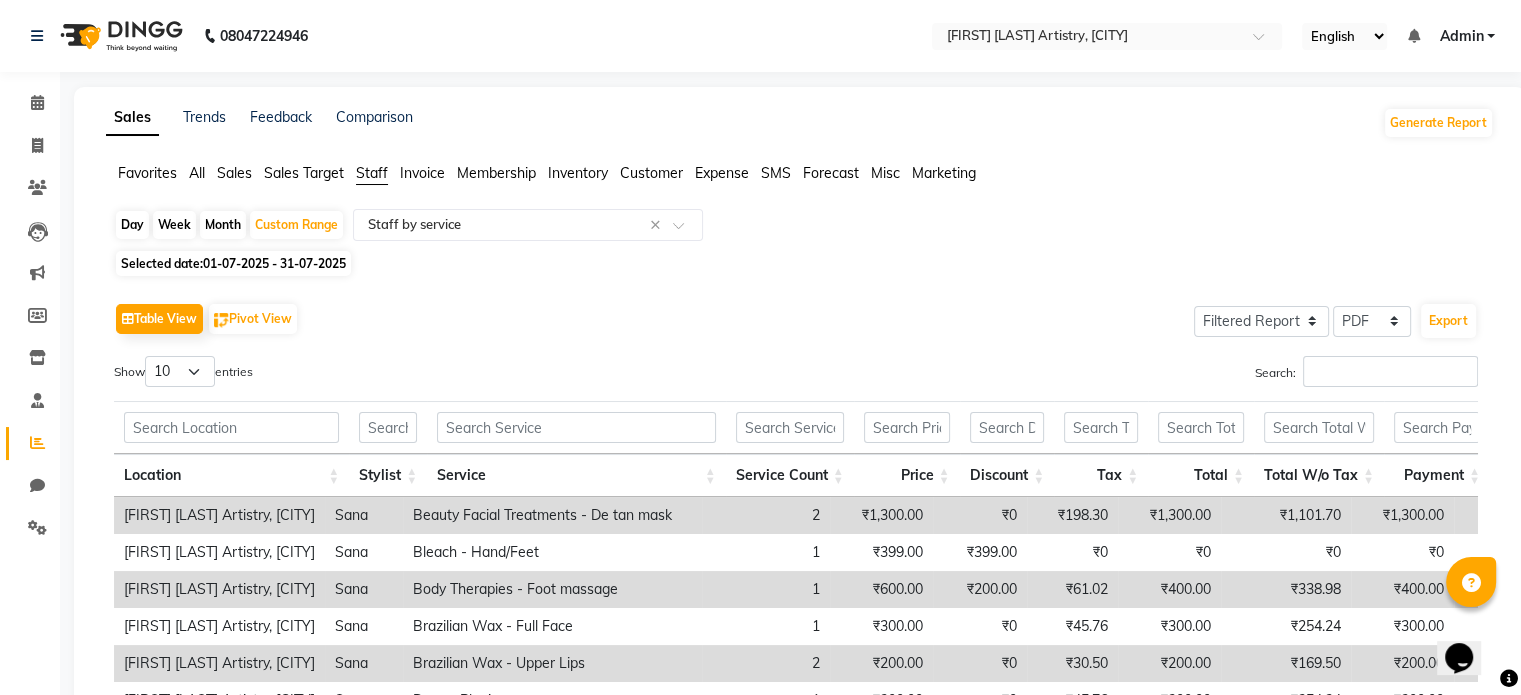click on "Favorites All Sales Sales Target Staff Invoice Membership Inventory Customer Expense SMS Forecast Misc Marketing" 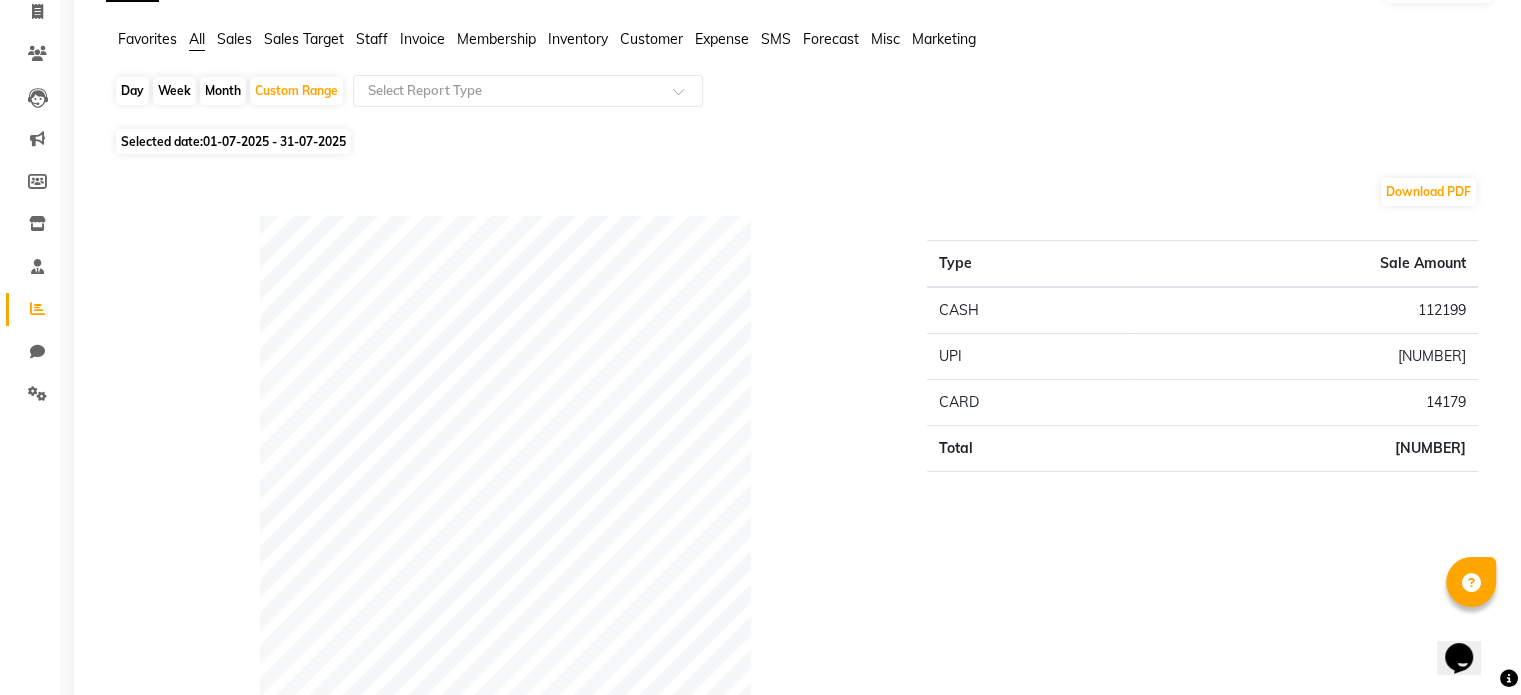 scroll, scrollTop: 139, scrollLeft: 0, axis: vertical 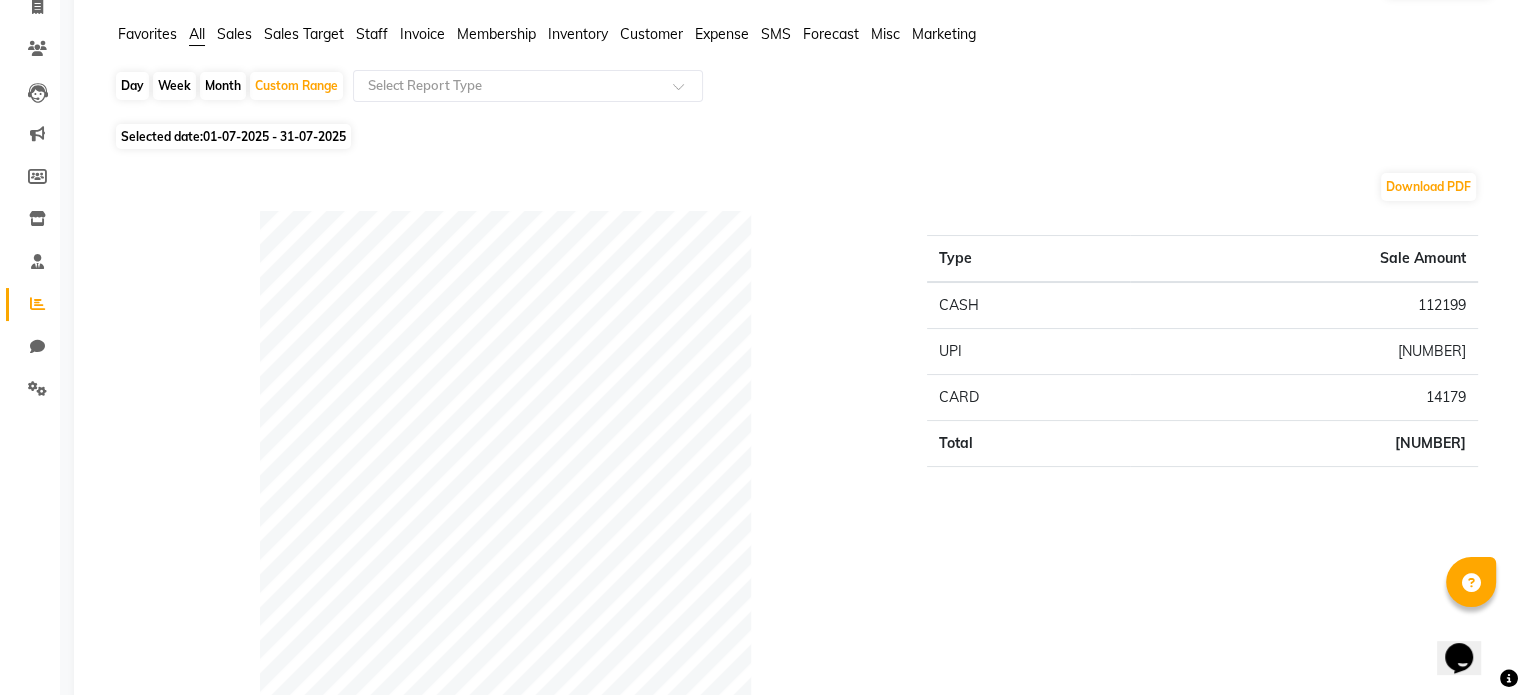 click on "Staff" 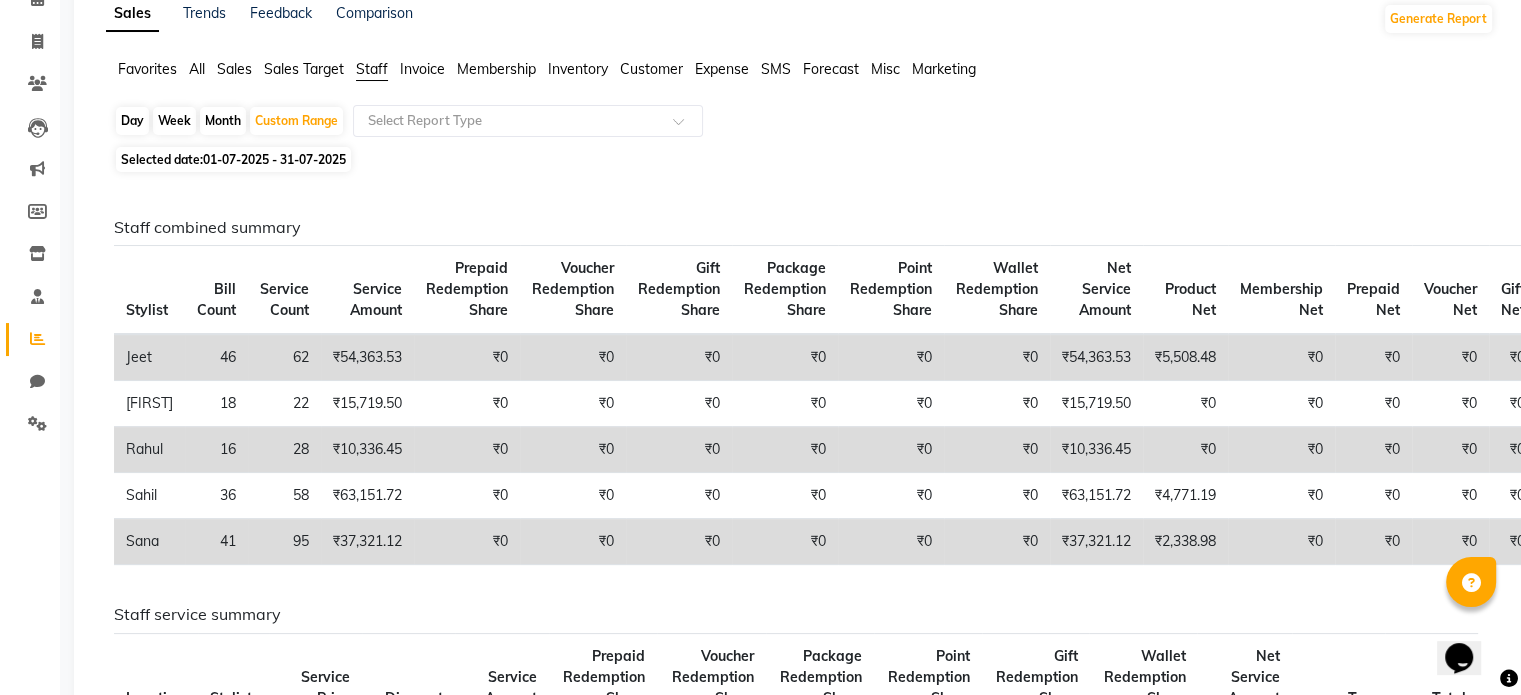 scroll, scrollTop: 110, scrollLeft: 0, axis: vertical 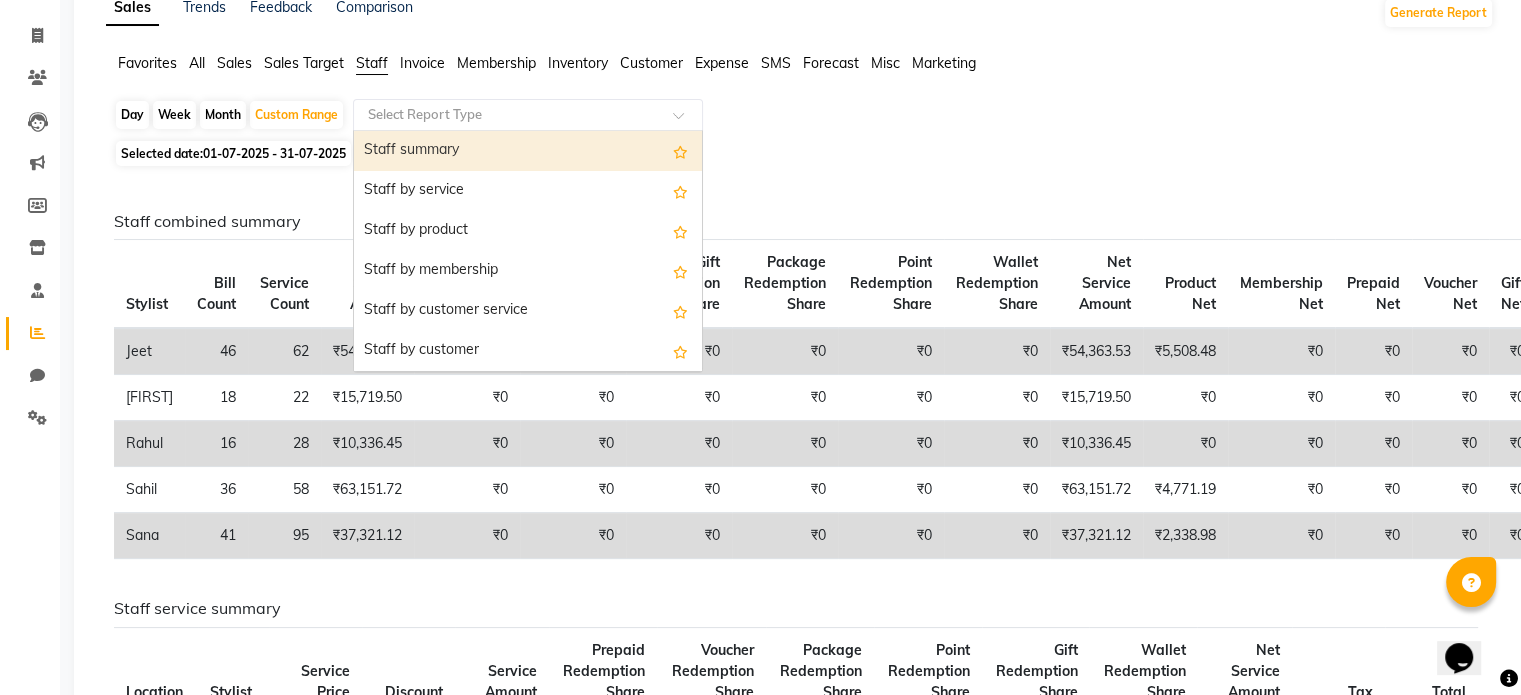 click 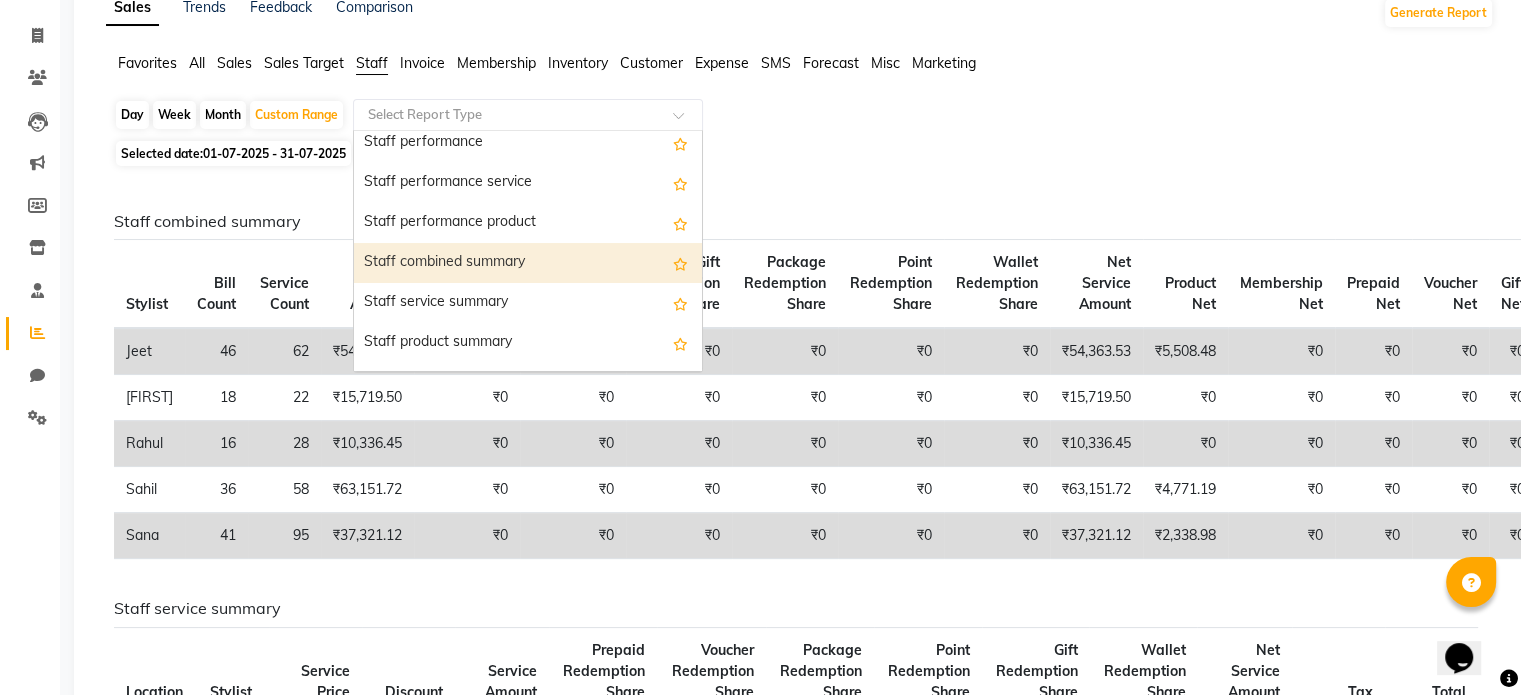scroll, scrollTop: 342, scrollLeft: 0, axis: vertical 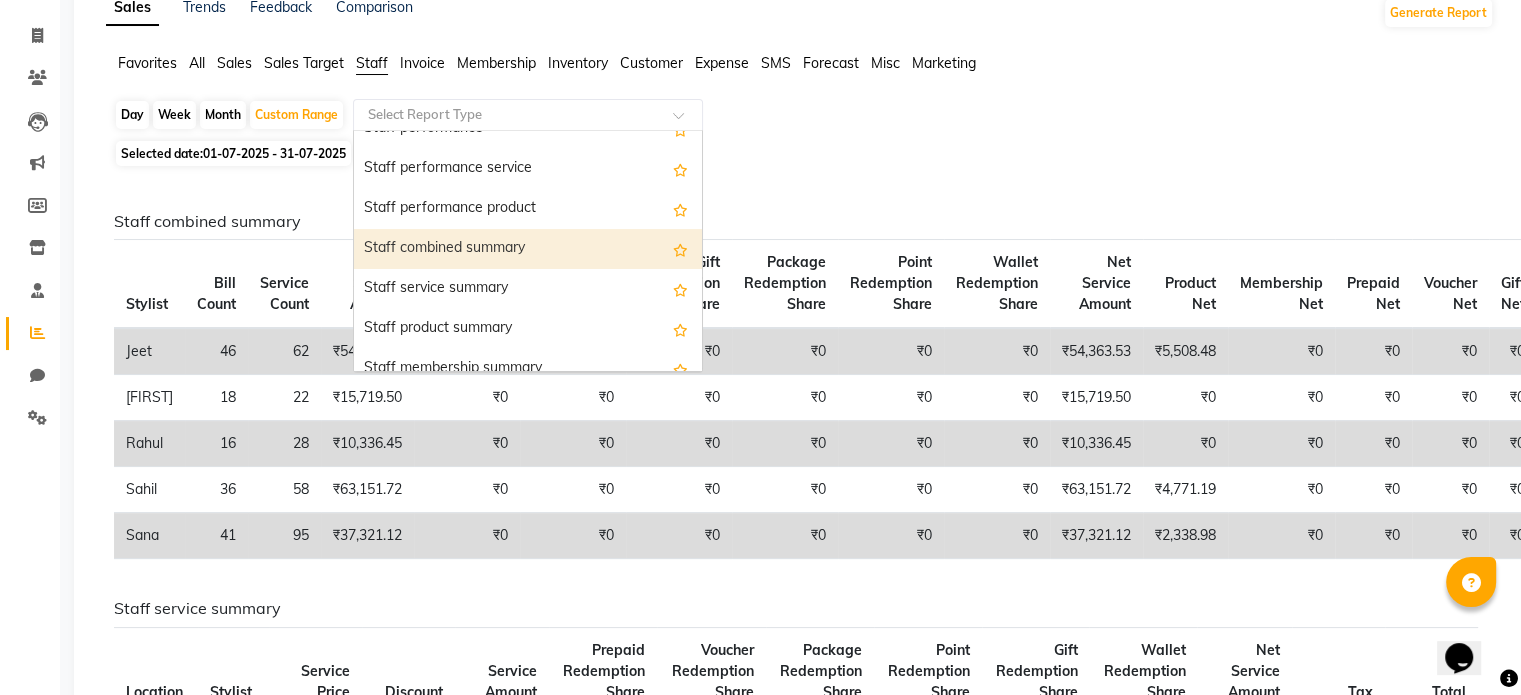 click on "Staff combined summary" at bounding box center [528, 249] 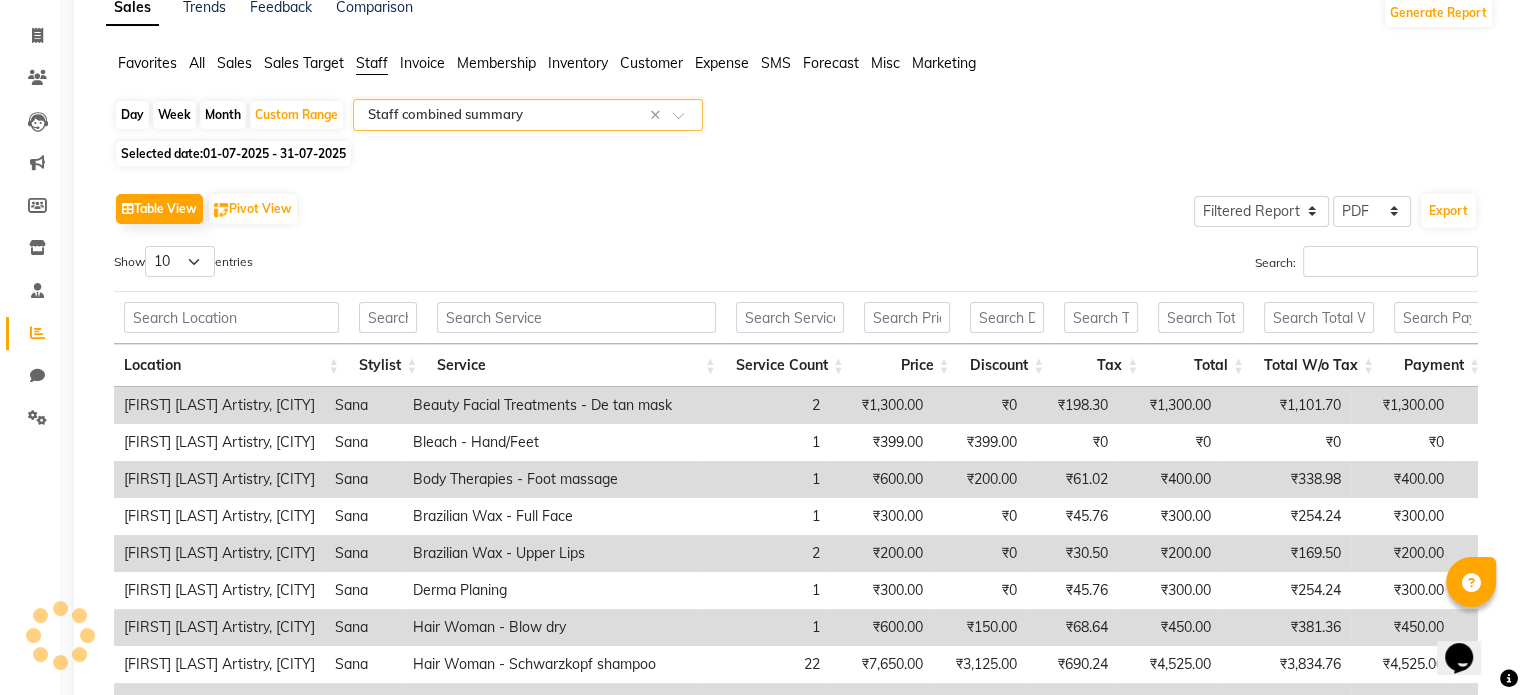 scroll, scrollTop: 0, scrollLeft: 0, axis: both 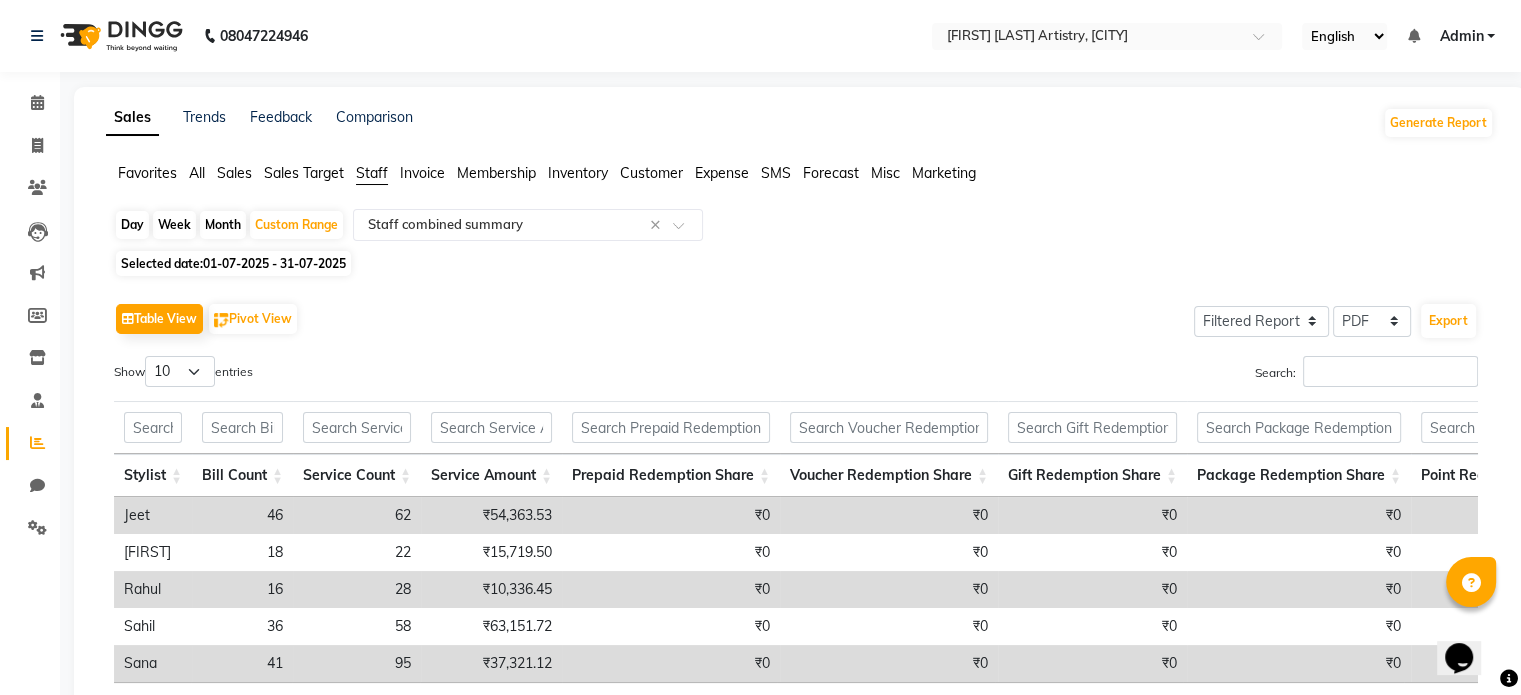 click on "Month" 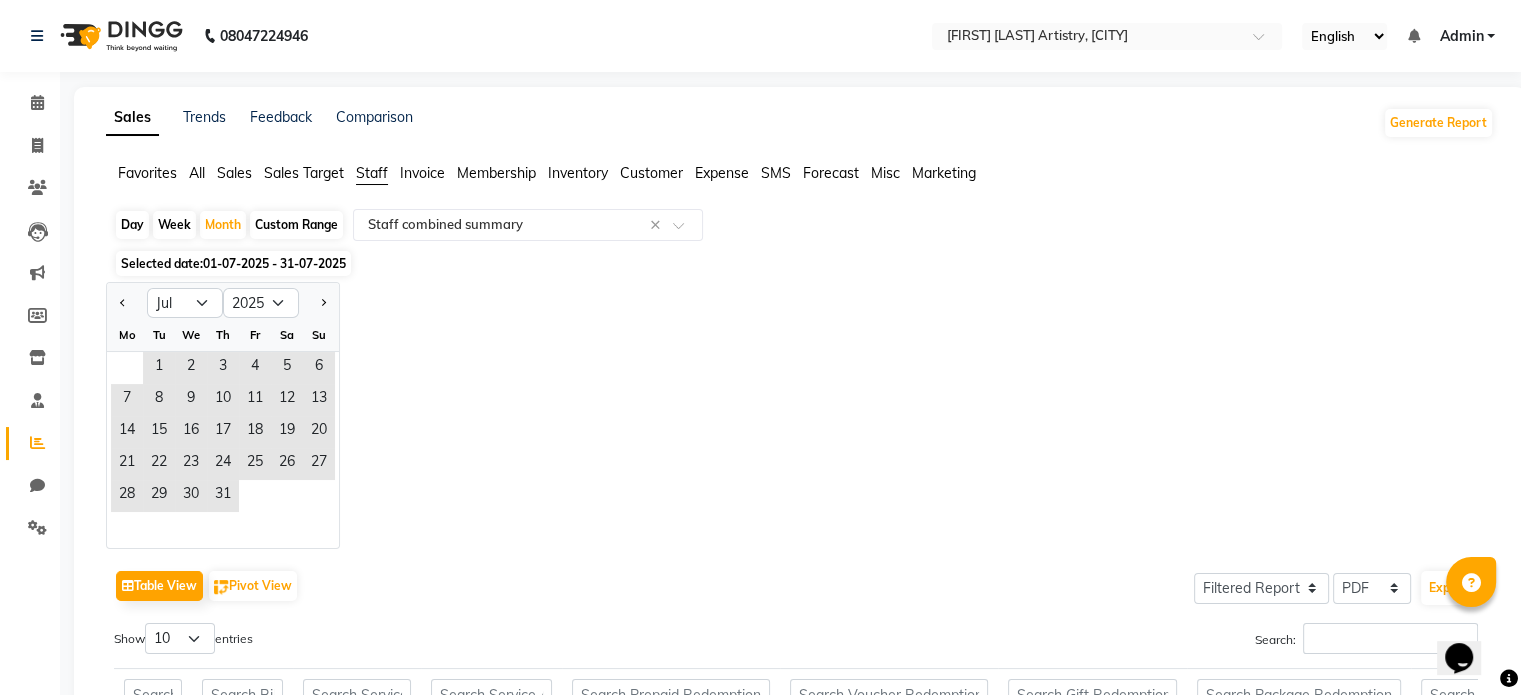 click on "Jan Feb Mar Apr May Jun Jul Aug Sep Oct Nov Dec 2015 2016 2017 2018 2019 2020 2021 2022 2023 2024 2025 2026 2027 2028 2029 2030 2031 2032 2033 2034 2035 Mo Tu We Th Fr Sa Su  1   2   3   4   5   6   7   8   9   10   11   12   13   14   15   16   17   18   19   20   21   22   23   24   25   26   27   28   29   30   31" 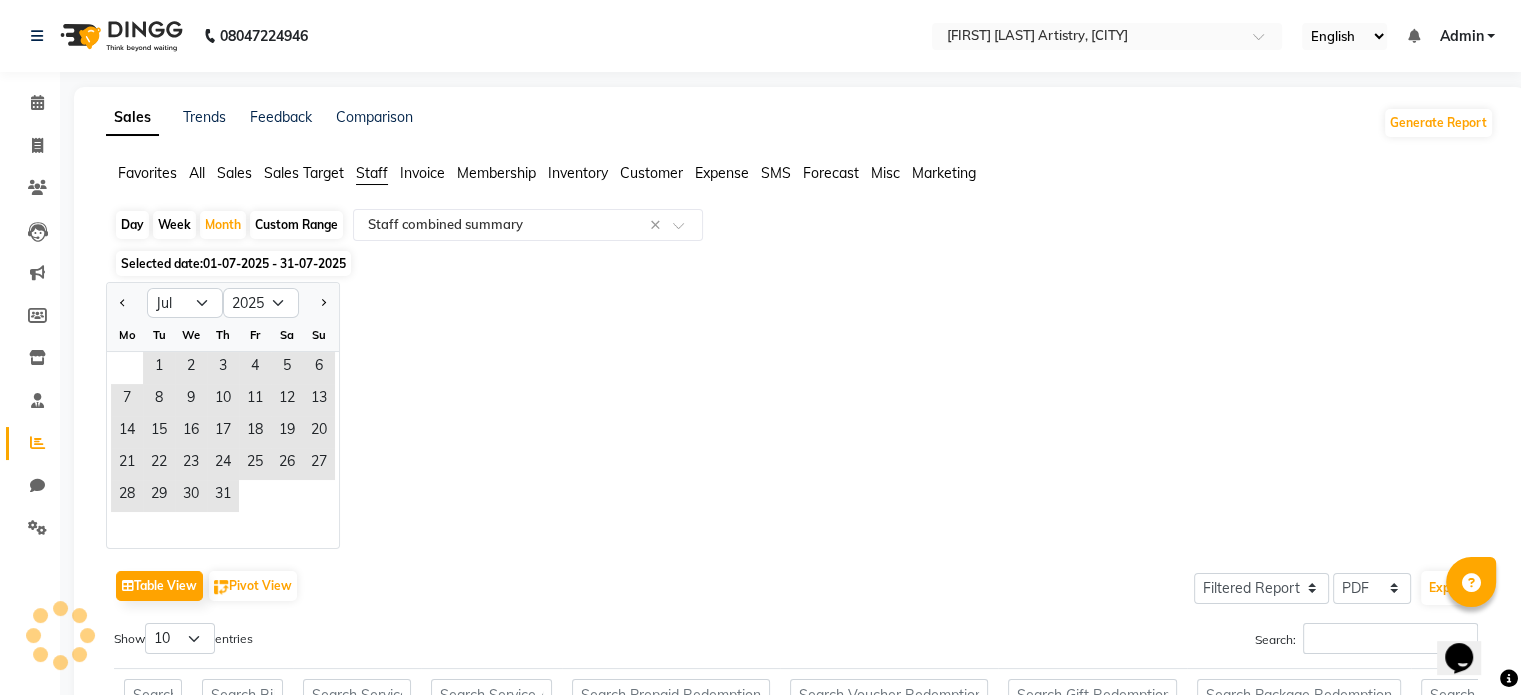 click on "Custom Range" 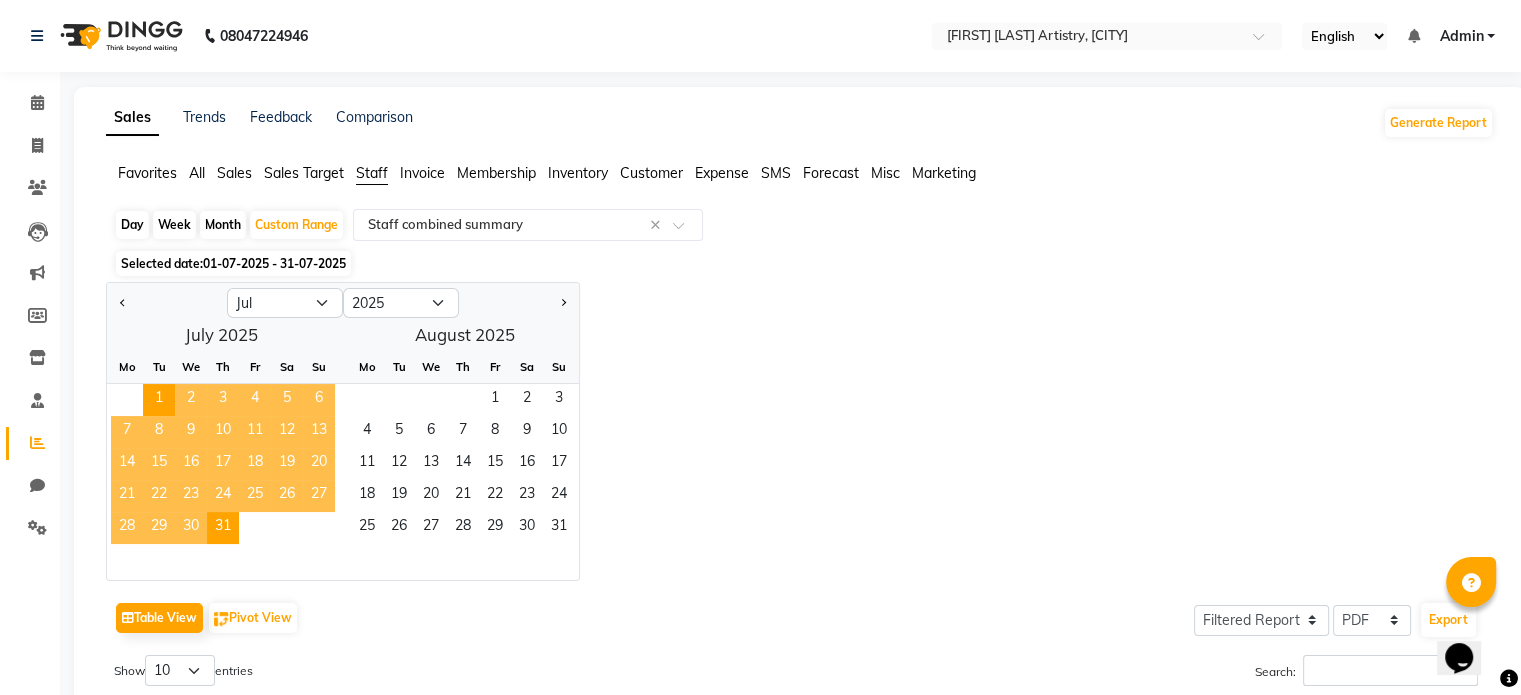 click on "Jan Feb Mar Apr May Jun Jul Aug Sep Oct Nov Dec 2015 2016 2017 2018 2019 2020 2021 2022 2023 2024 2025 2026 2027 2028 2029 2030 2031 2032 2033 2034 2035  July 2025  Mo Tu We Th Fr Sa Su  1   2   3   4   5   6   7   8   9   10   11   12   13   14   15   16   17   18   19   20   21   22   23   24   25   26   27   28   29   30   31   August 2025  Mo Tu We Th Fr Sa Su  1   2   3   4   5   6   7   8   9   10   11   12   13   14   15   16   17   18   19   20   21   22   23   24   25   26   27   28   29   30   31" 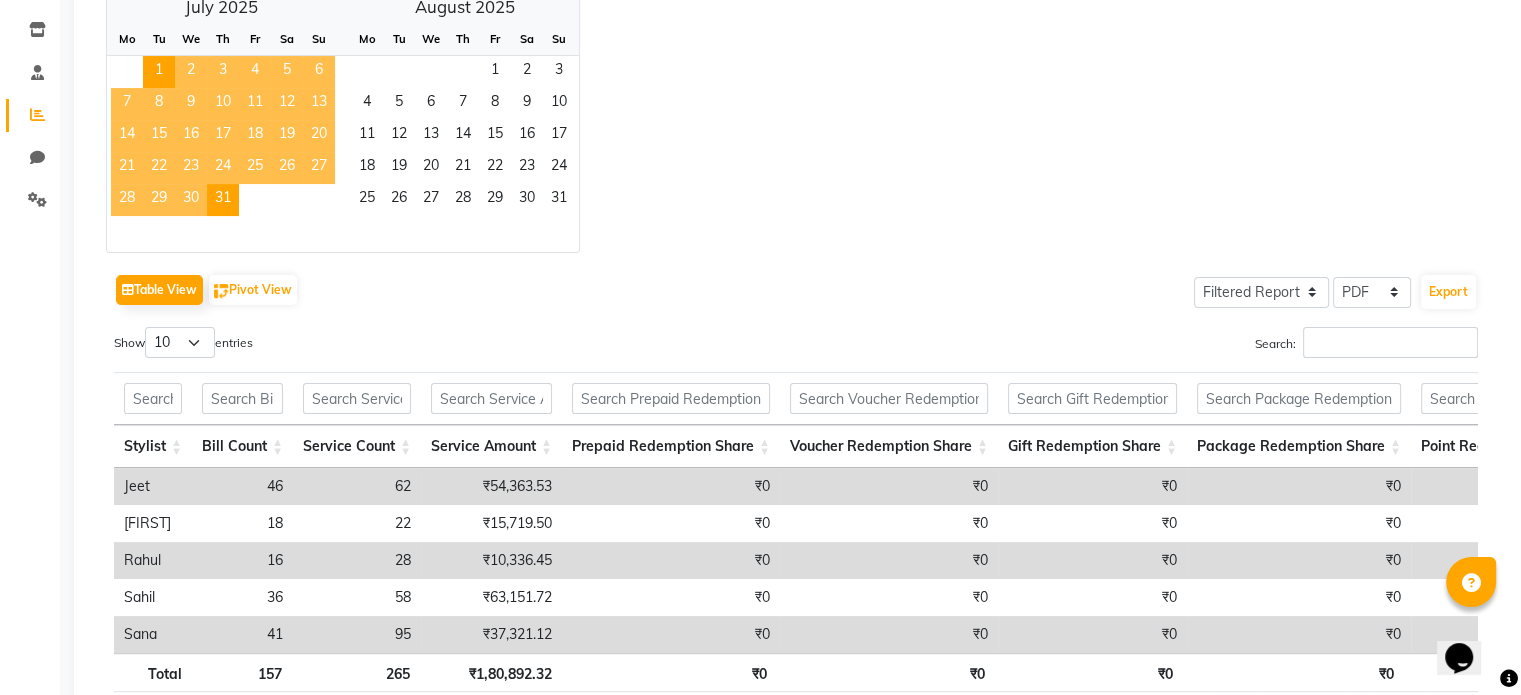 scroll, scrollTop: 465, scrollLeft: 0, axis: vertical 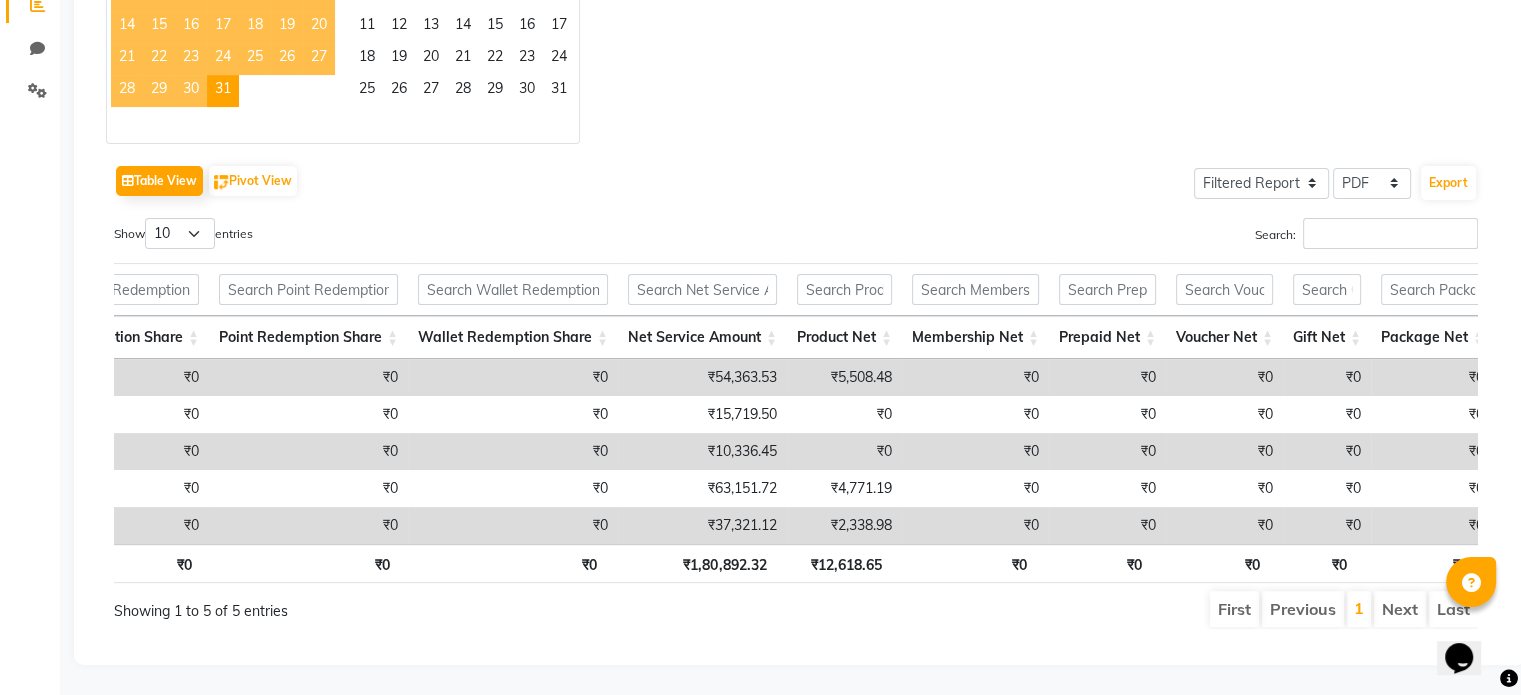 select on "service" 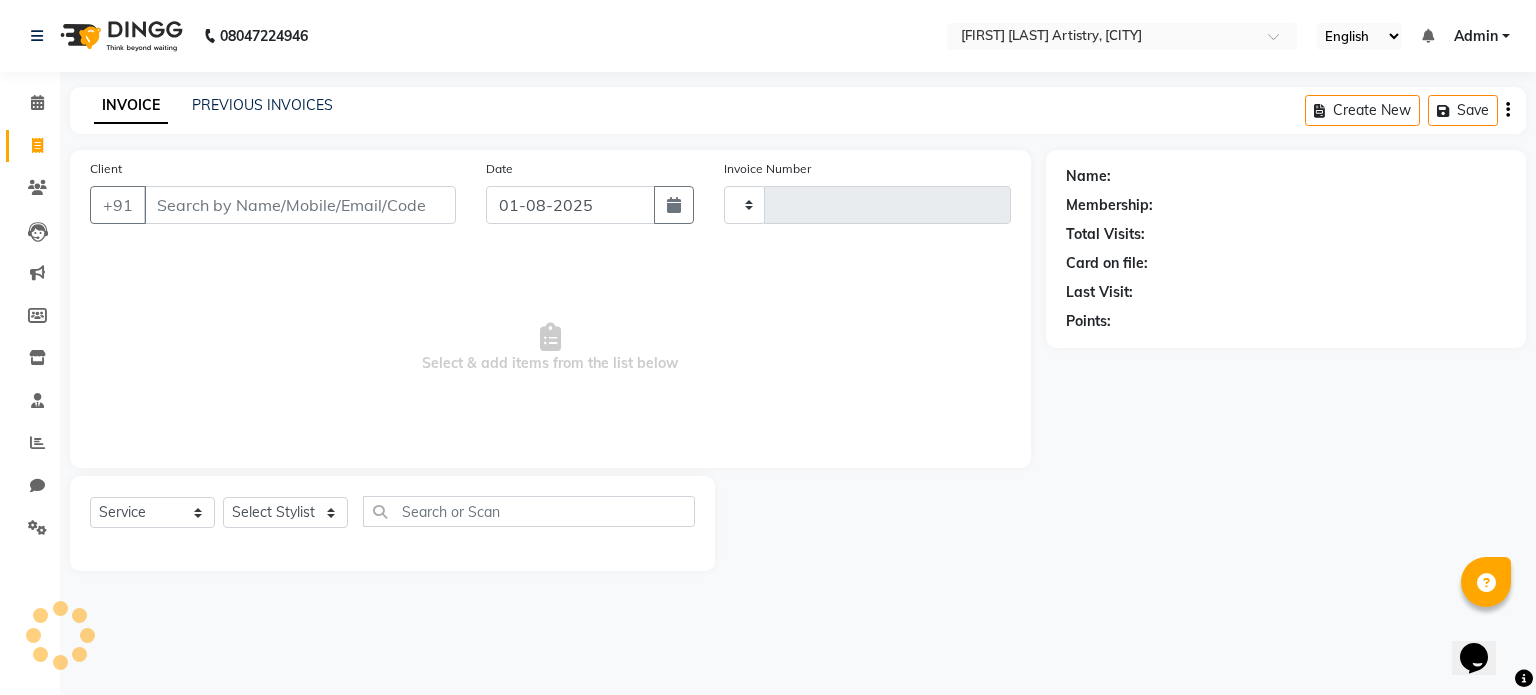 type on "0237" 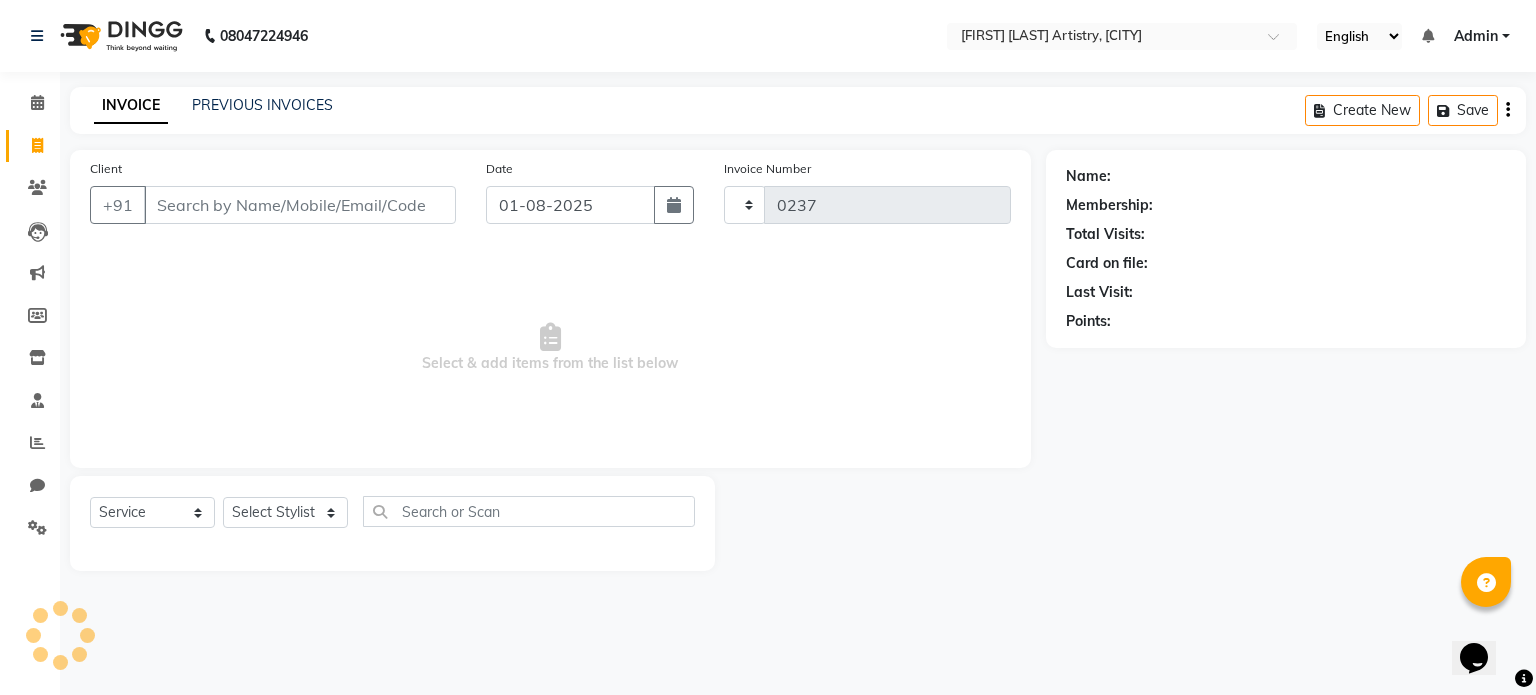 select on "8322" 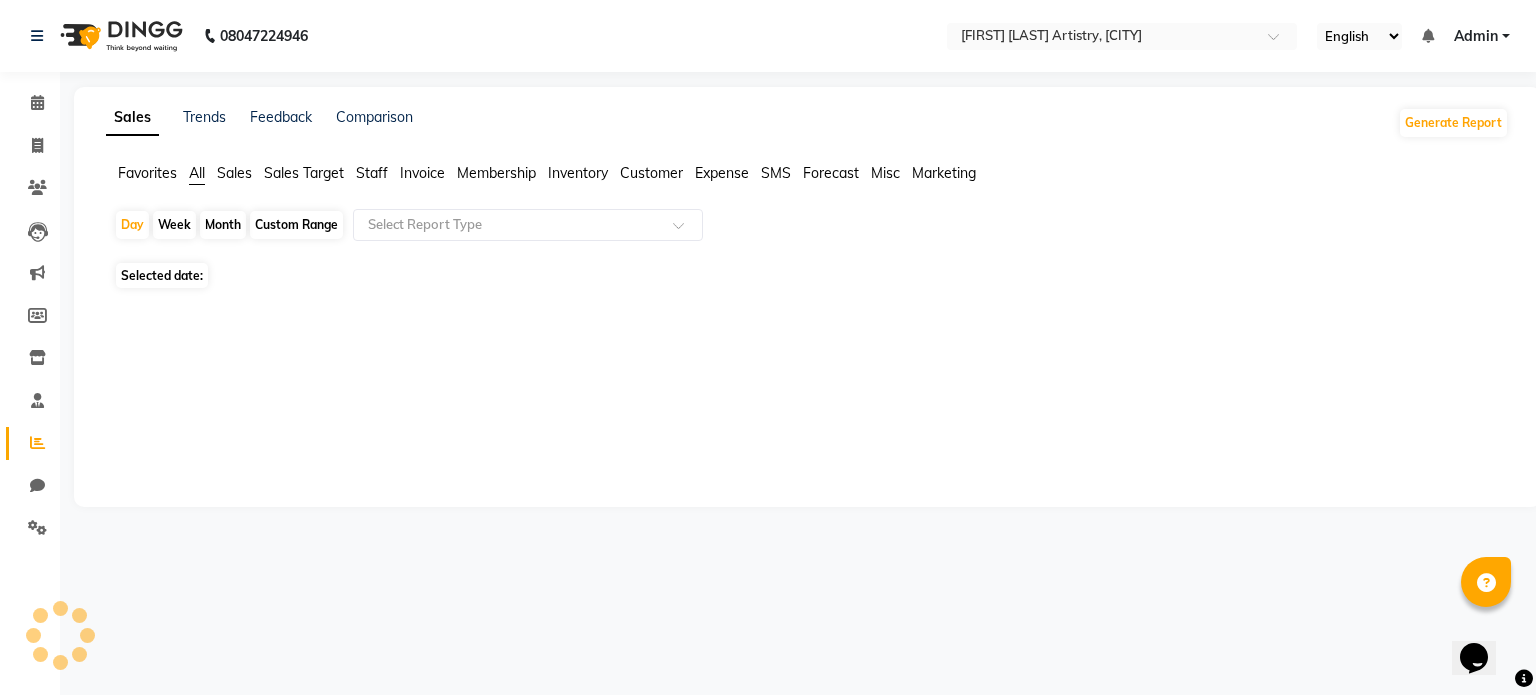 click on "Favorites All Sales Sales Target Staff Invoice Membership Inventory Customer Expense SMS Forecast Misc Marketing  Day   Week   Month   Custom Range  Select Report Type Selected date:    ★ Mark as Favorite  Choose how you'd like to save "" report to favorites  Save to Personal Favorites:   Only you can see this report in your favorites tab. Share with Organization:   Everyone in your organization can see this report in their favorites tab.  Save to Favorites" 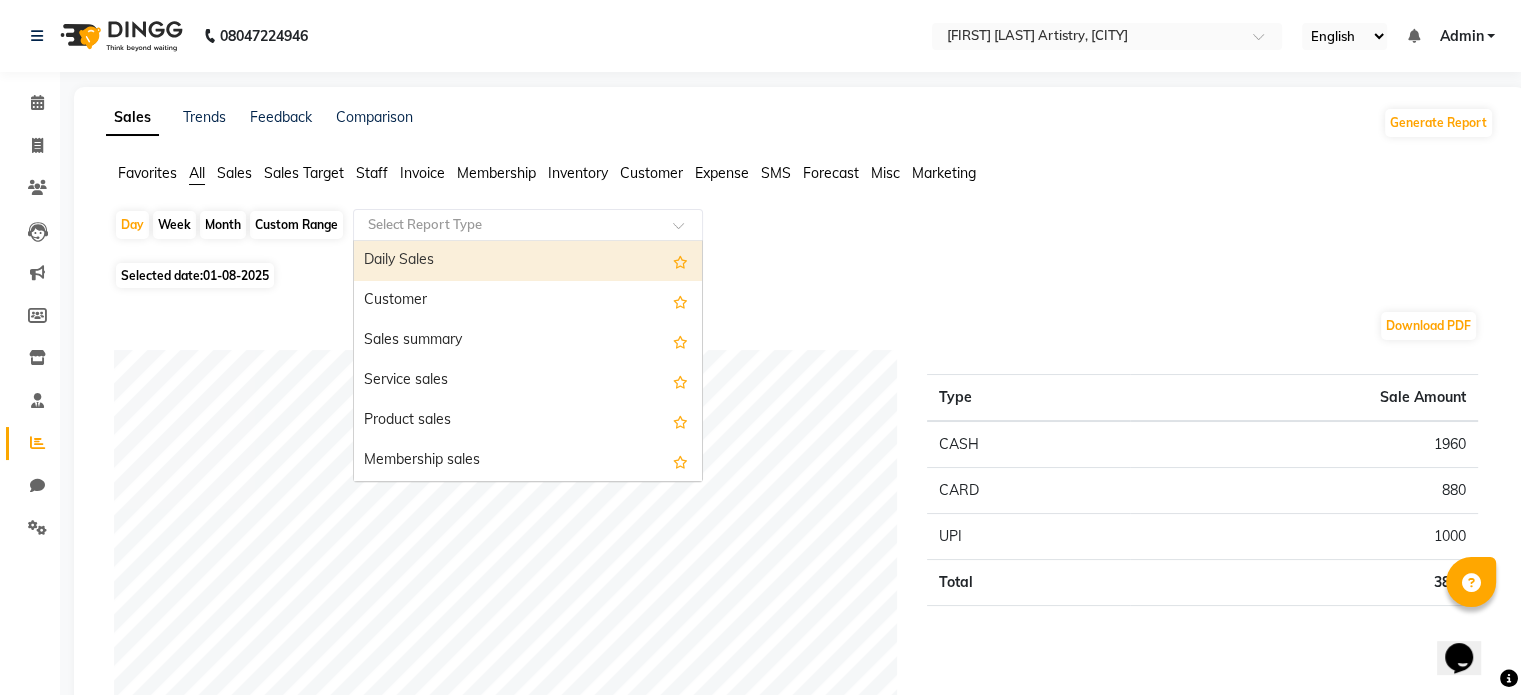 click 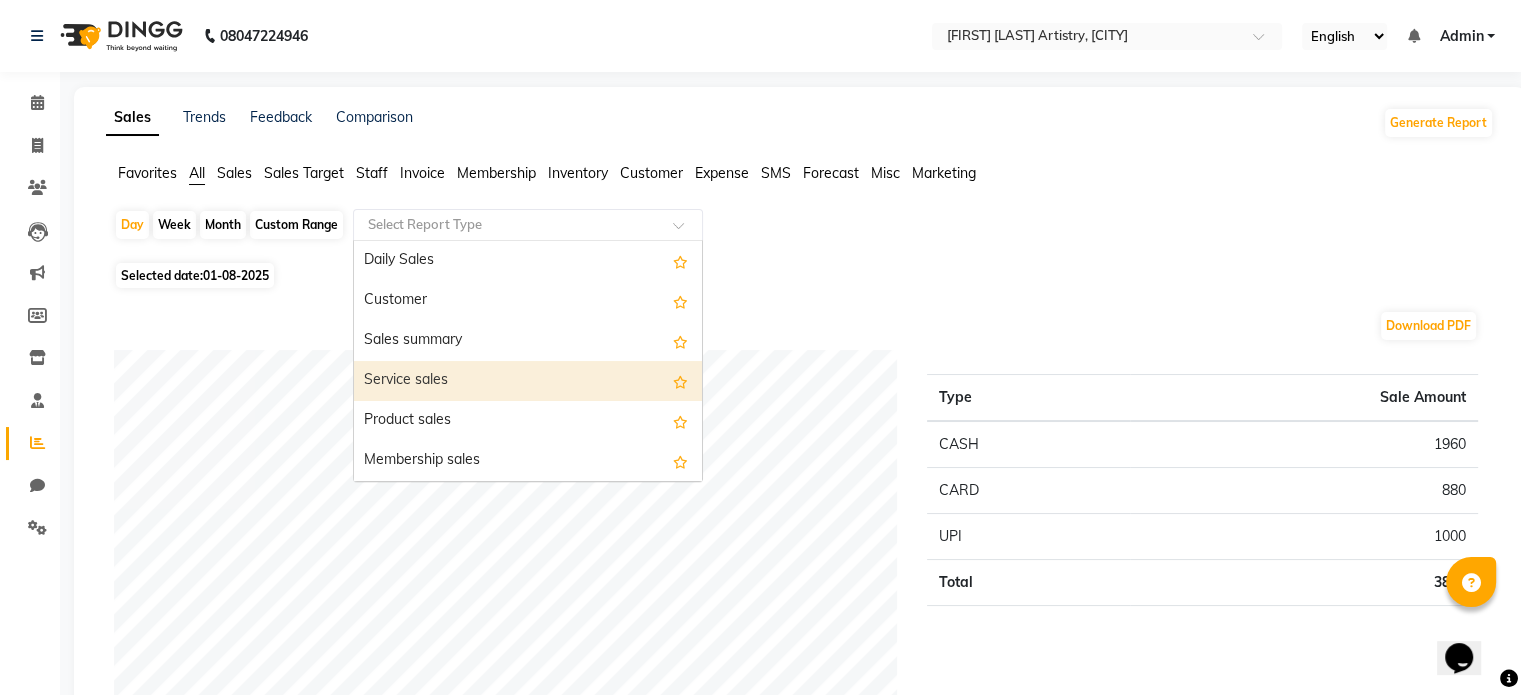 click on "Service sales" at bounding box center [528, 381] 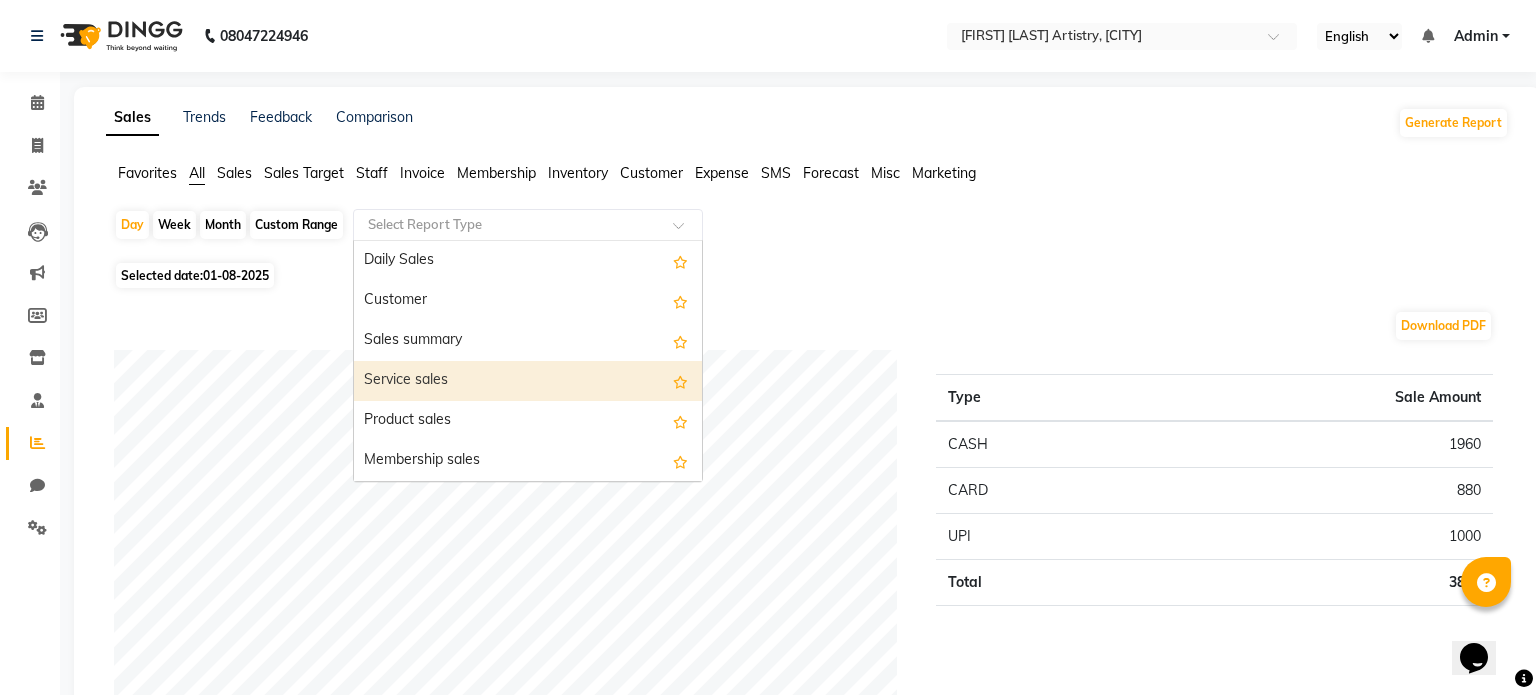 select on "filtered_report" 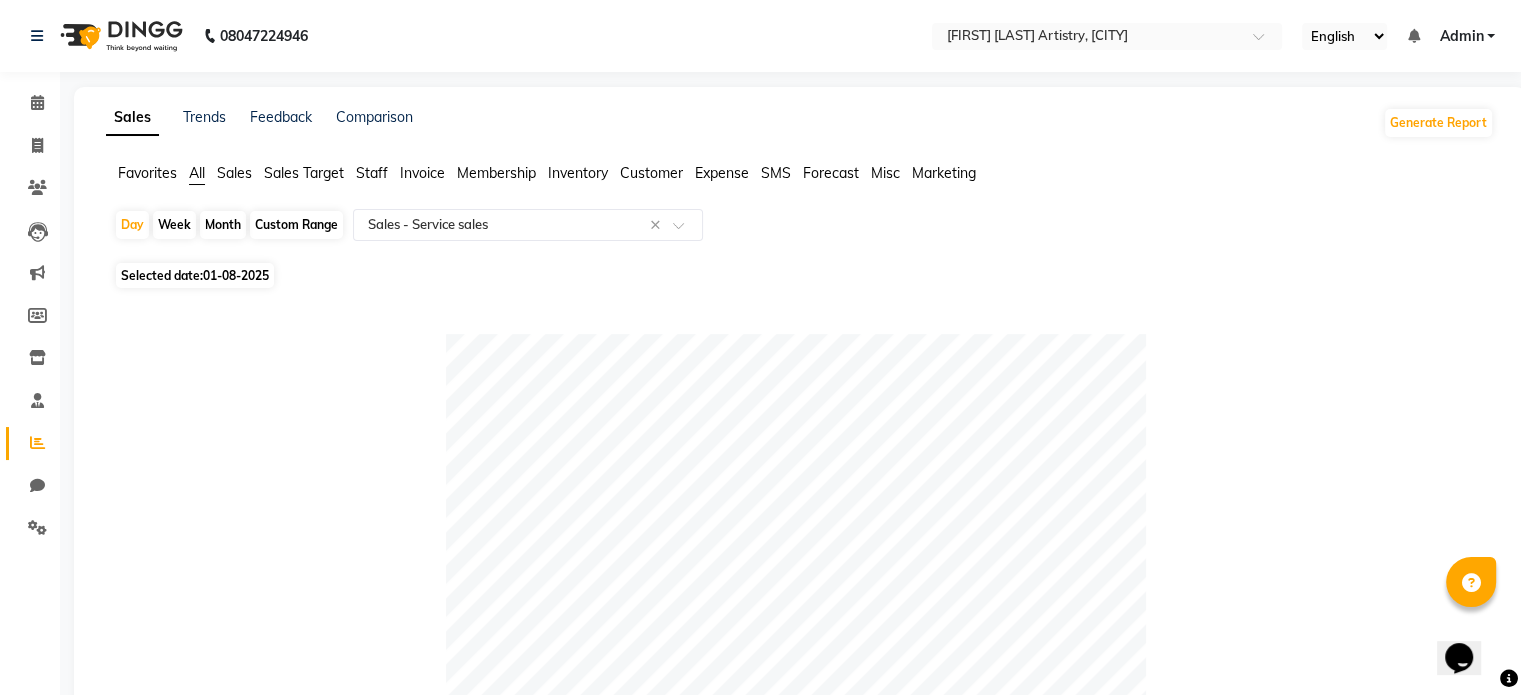 click on "Sales" 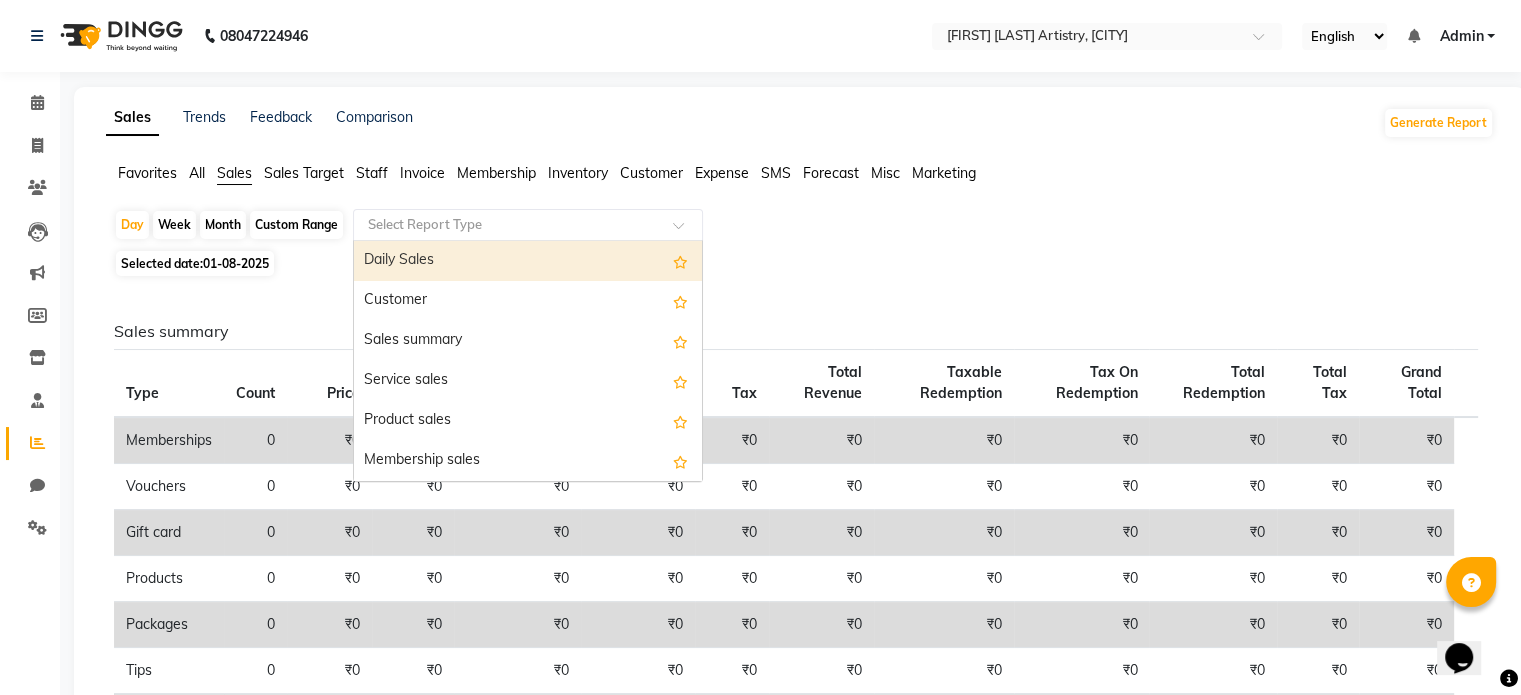 click 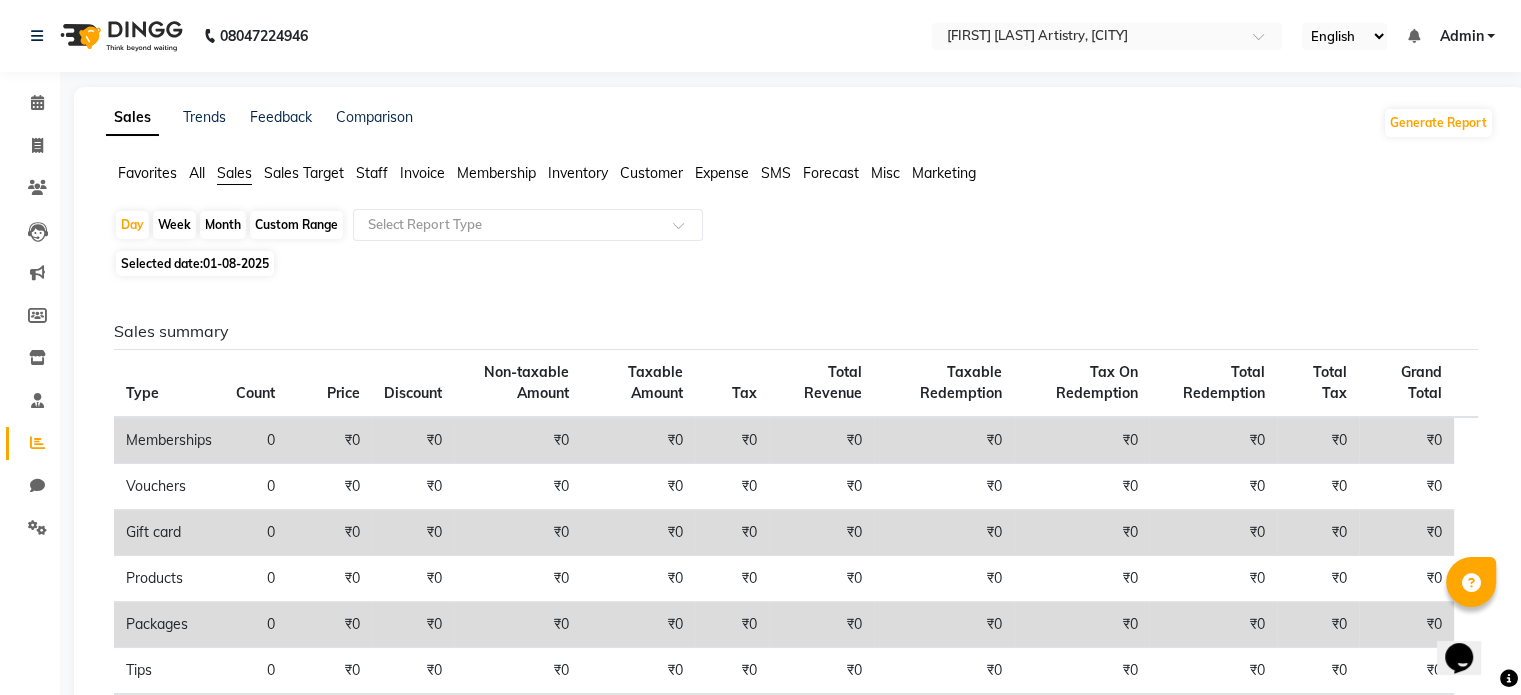click on "Staff" 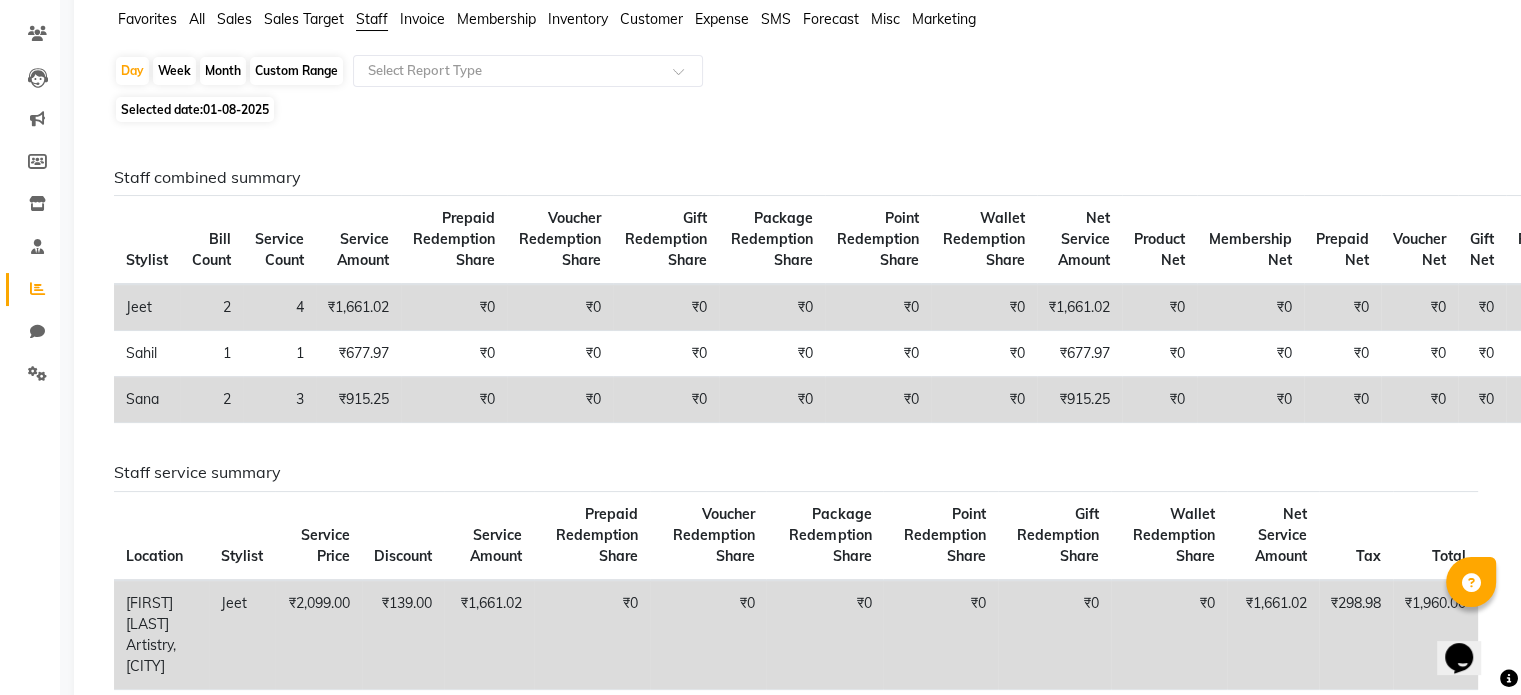 click on "Custom Range" 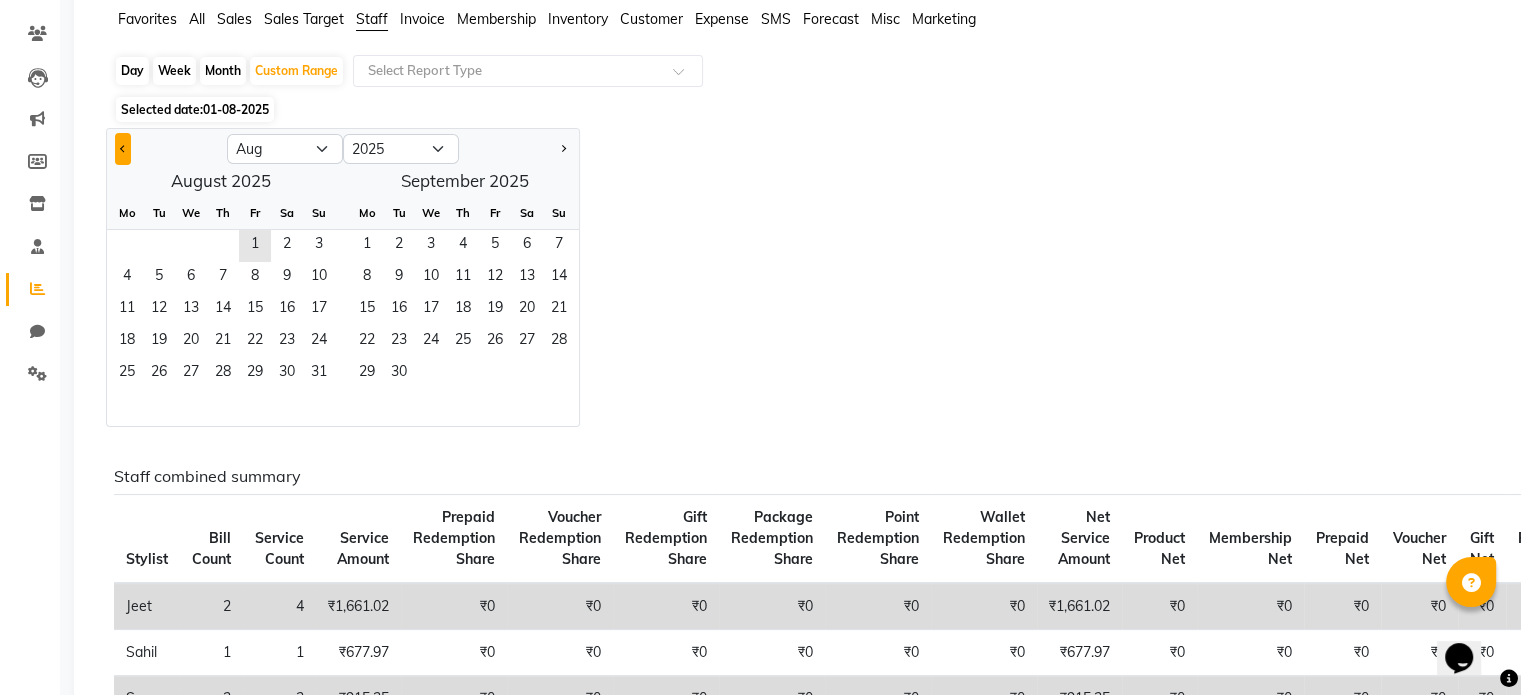 click 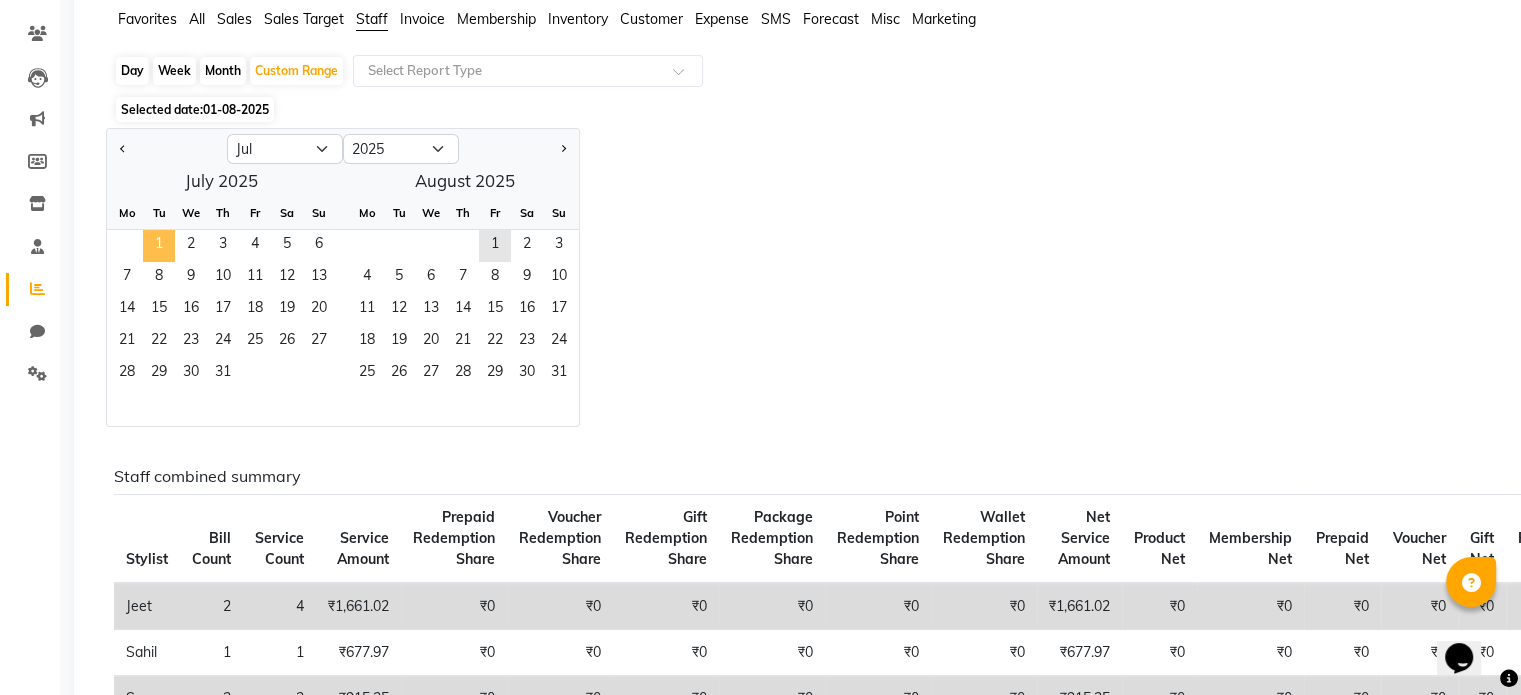 click on "1" 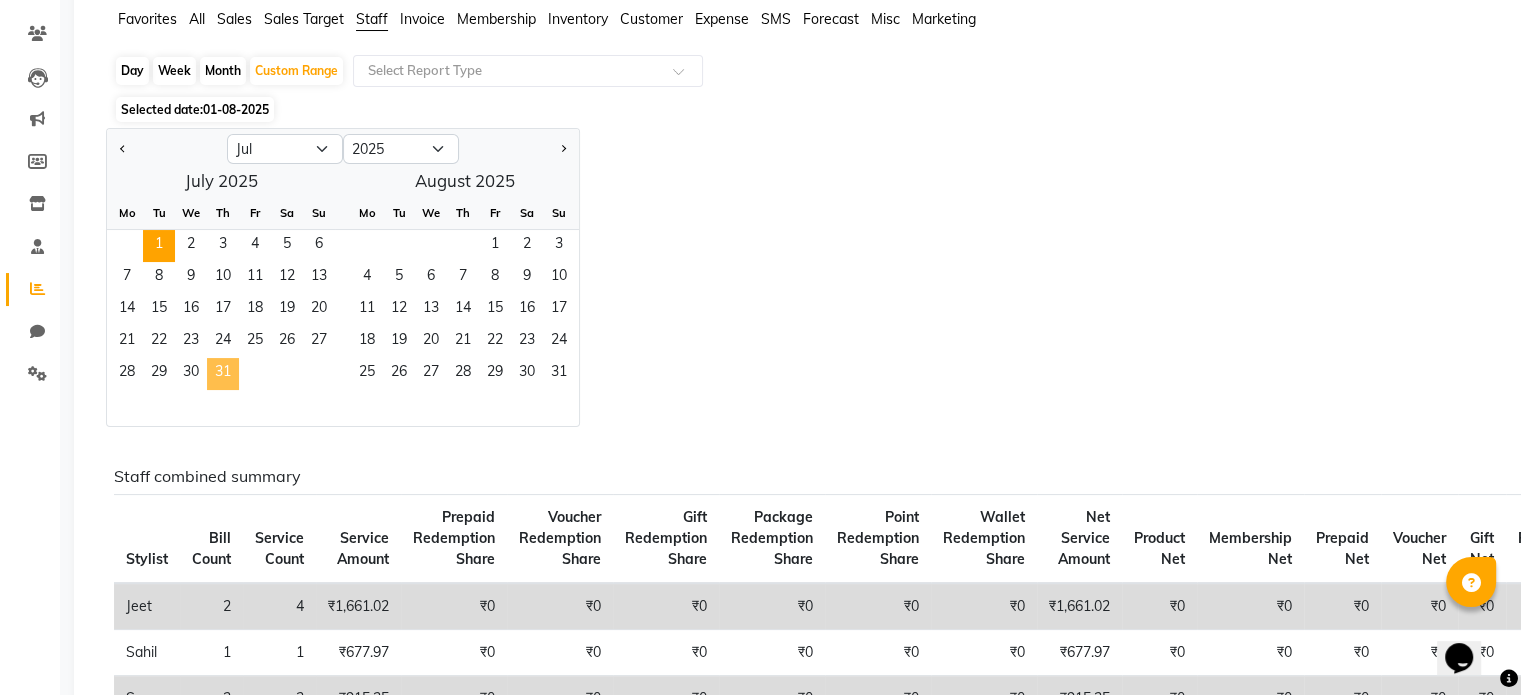 click on "31" 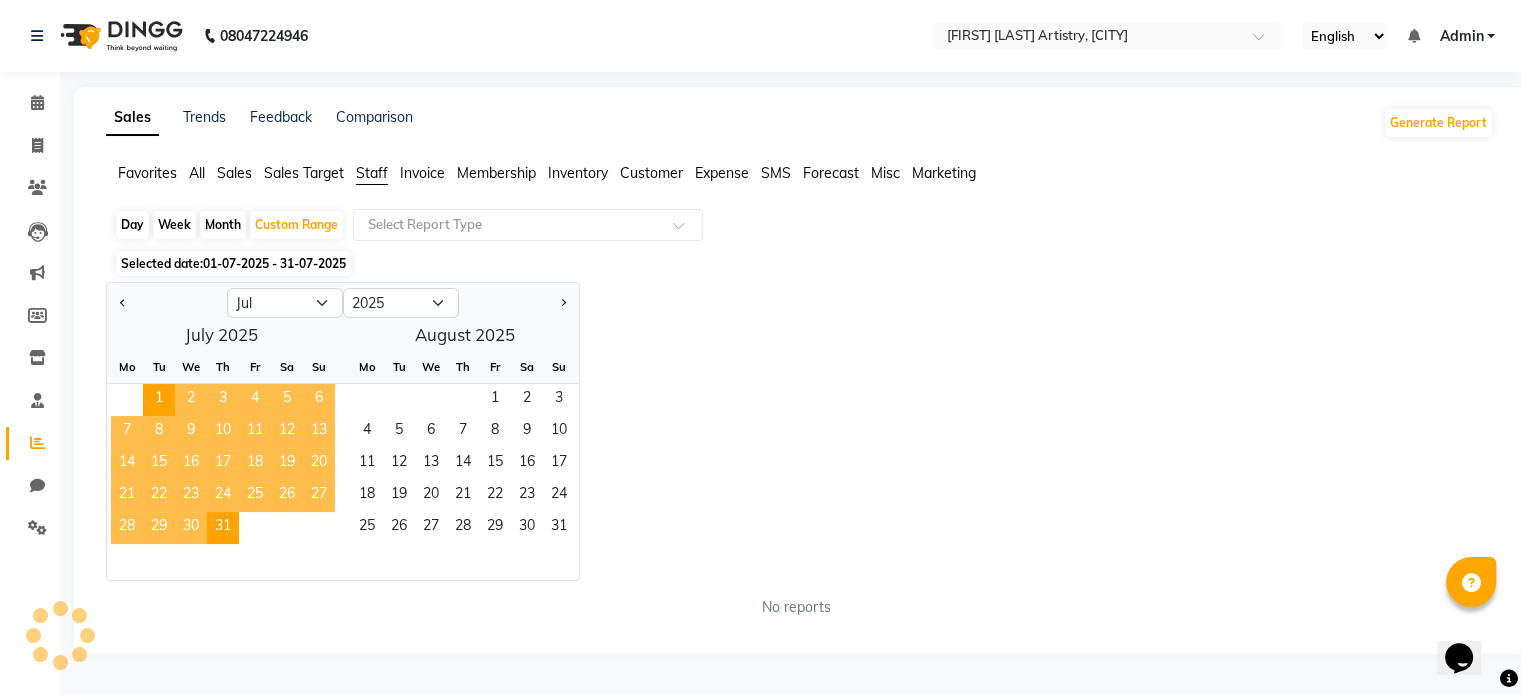 scroll, scrollTop: 0, scrollLeft: 0, axis: both 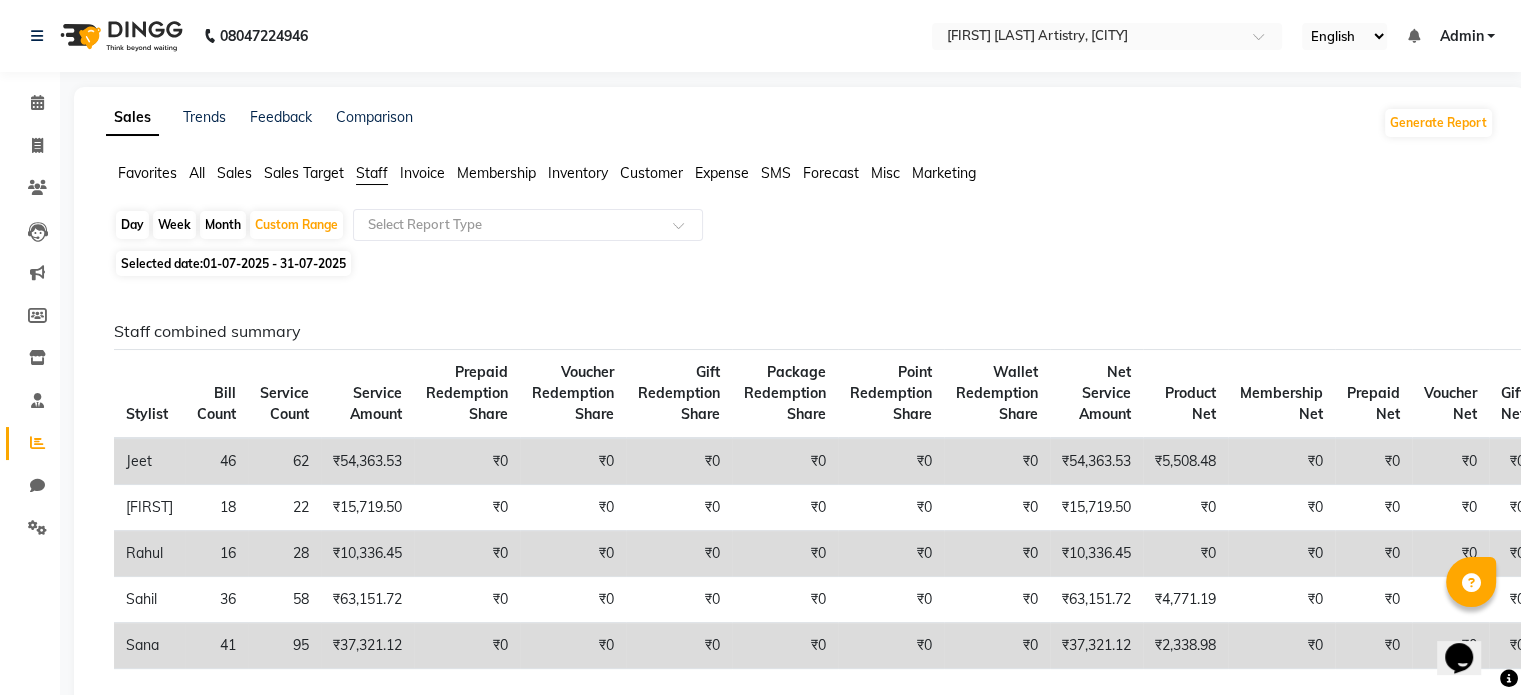 click on "Month" 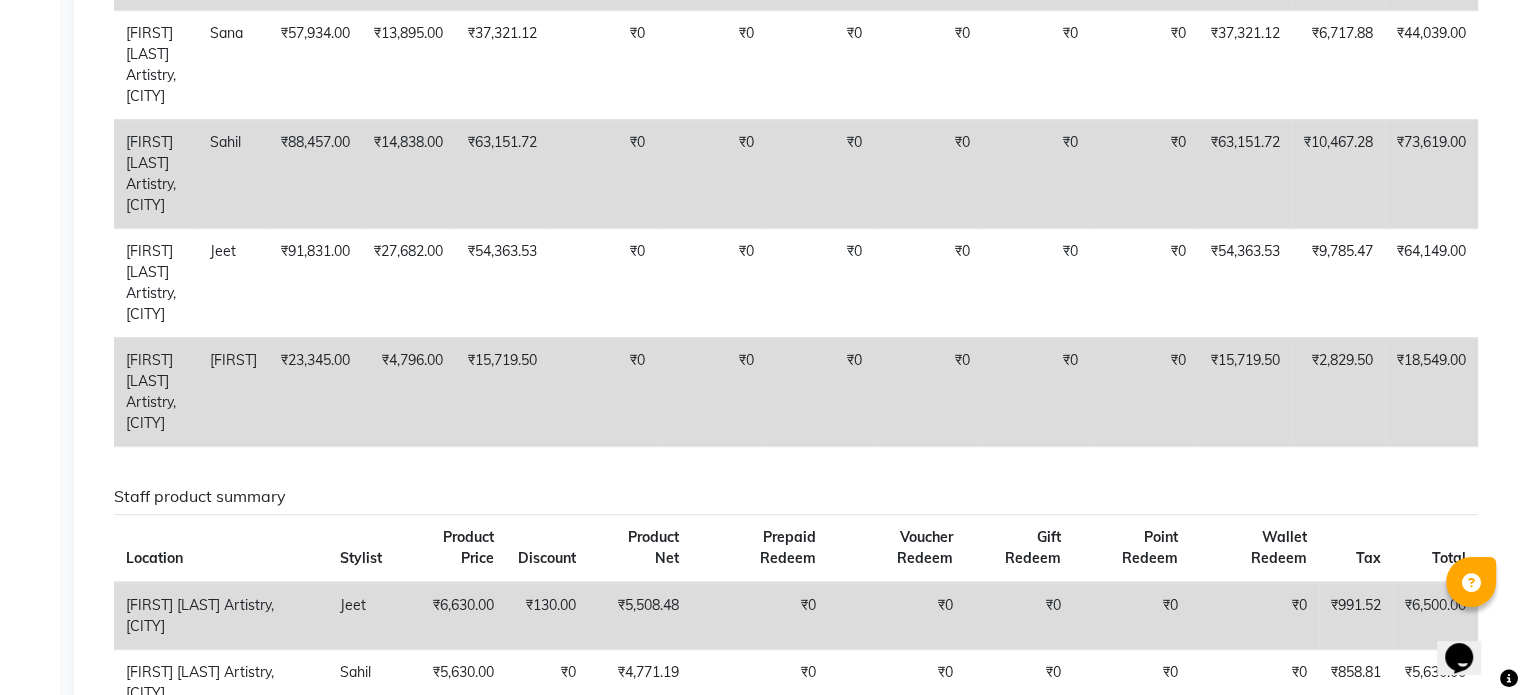scroll, scrollTop: 1478, scrollLeft: 0, axis: vertical 